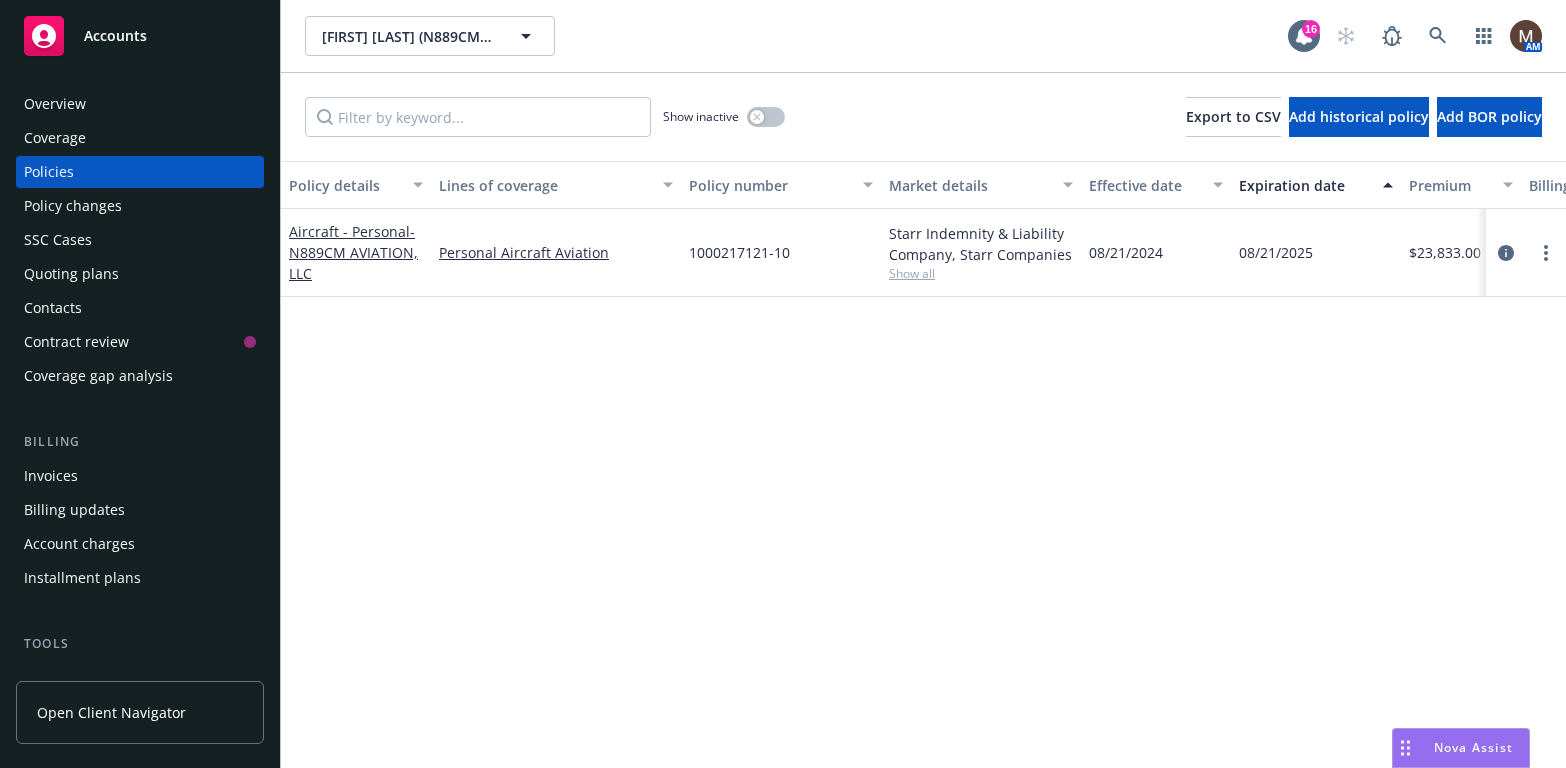scroll, scrollTop: 0, scrollLeft: 0, axis: both 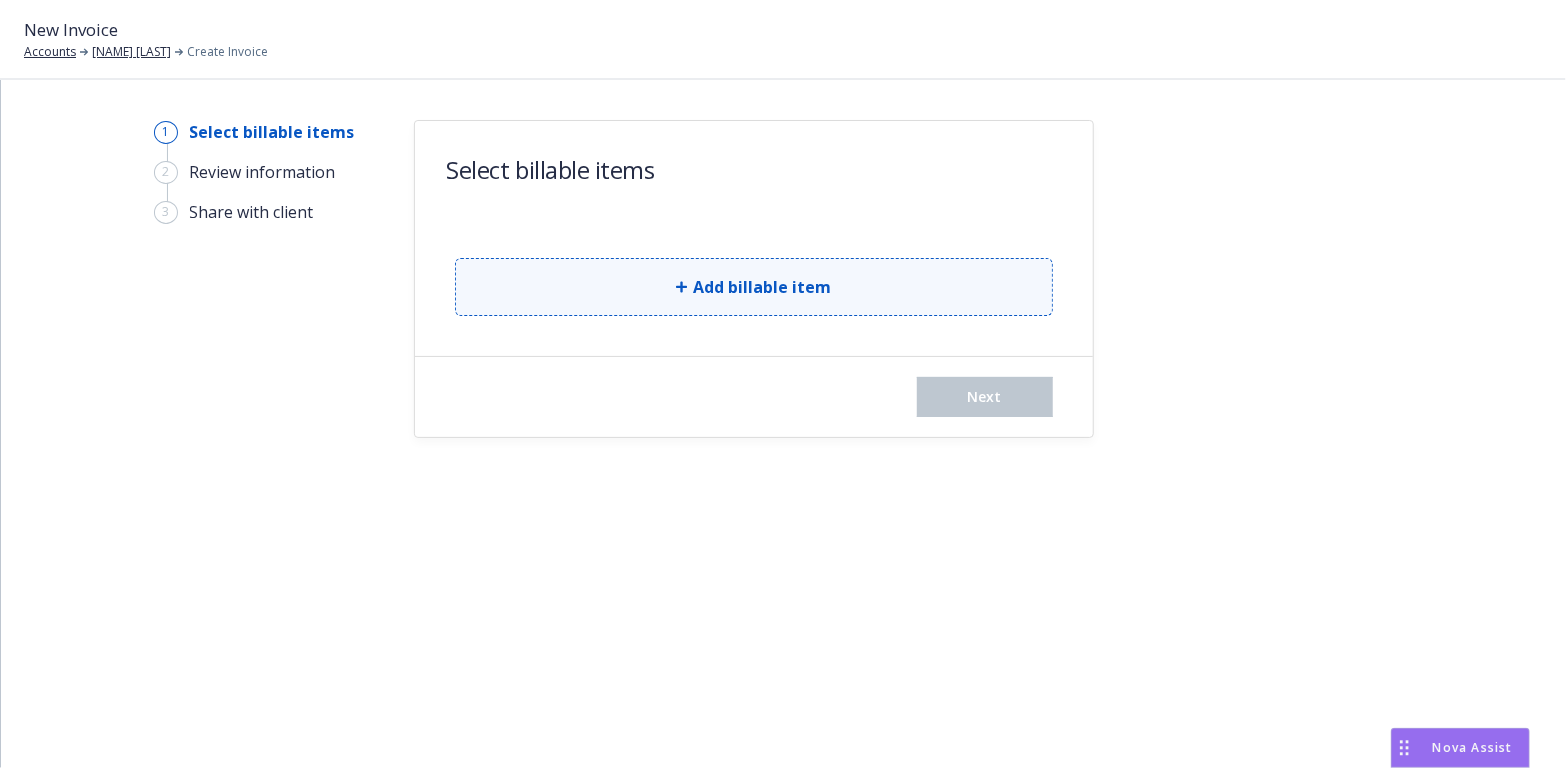 click on "Add billable item" at bounding box center (762, 287) 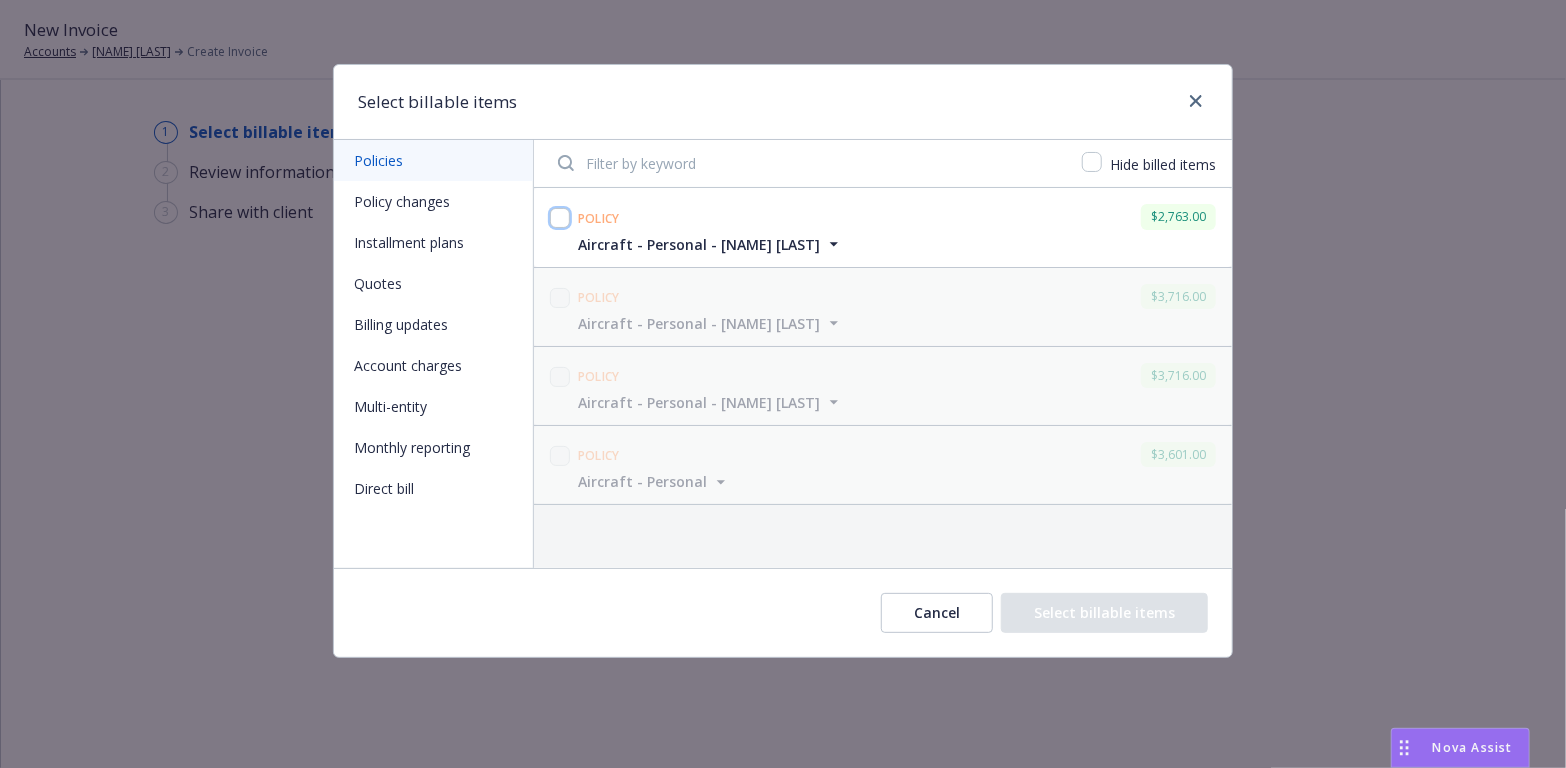 click at bounding box center [560, 218] 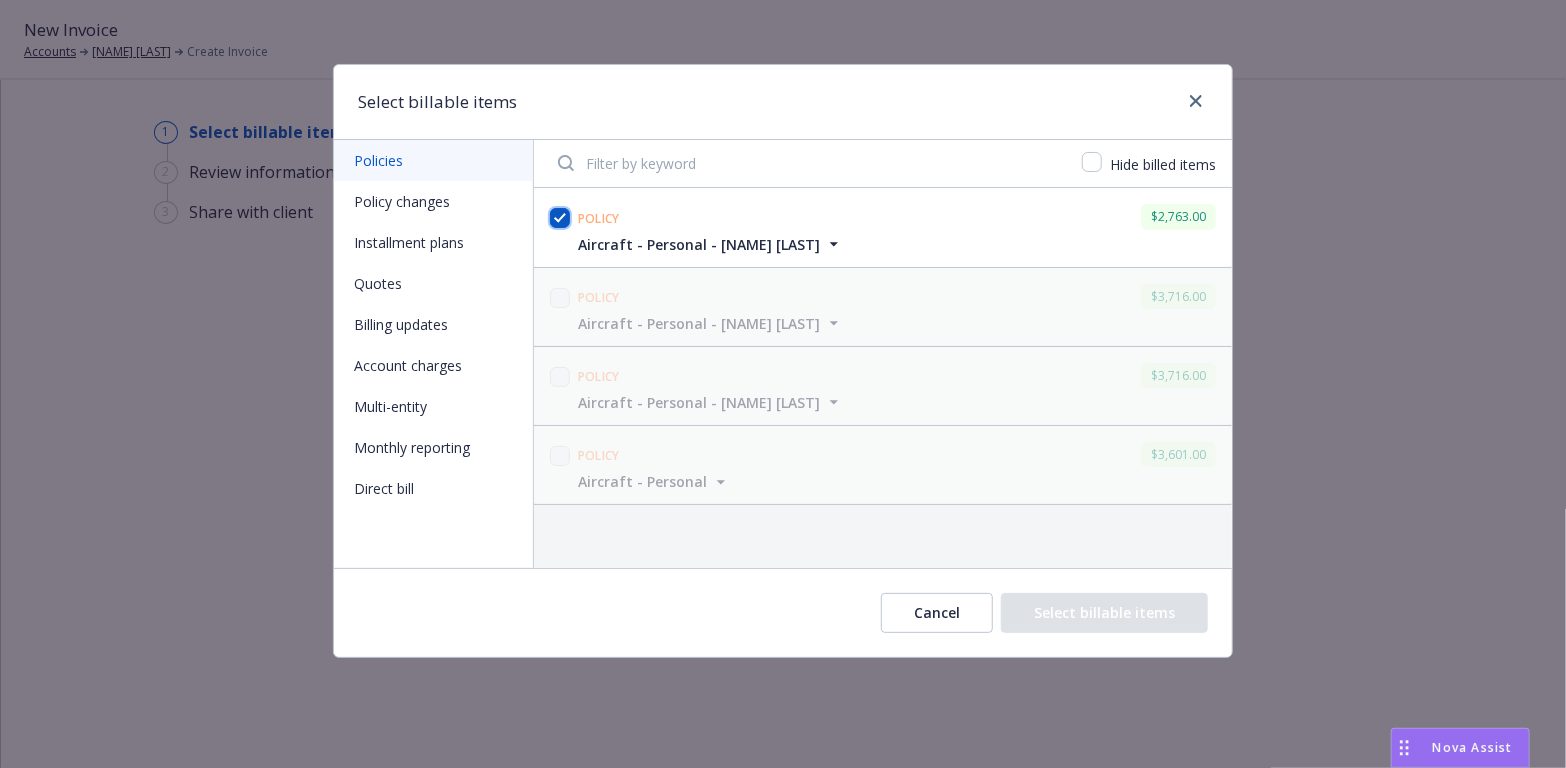 checkbox on "true" 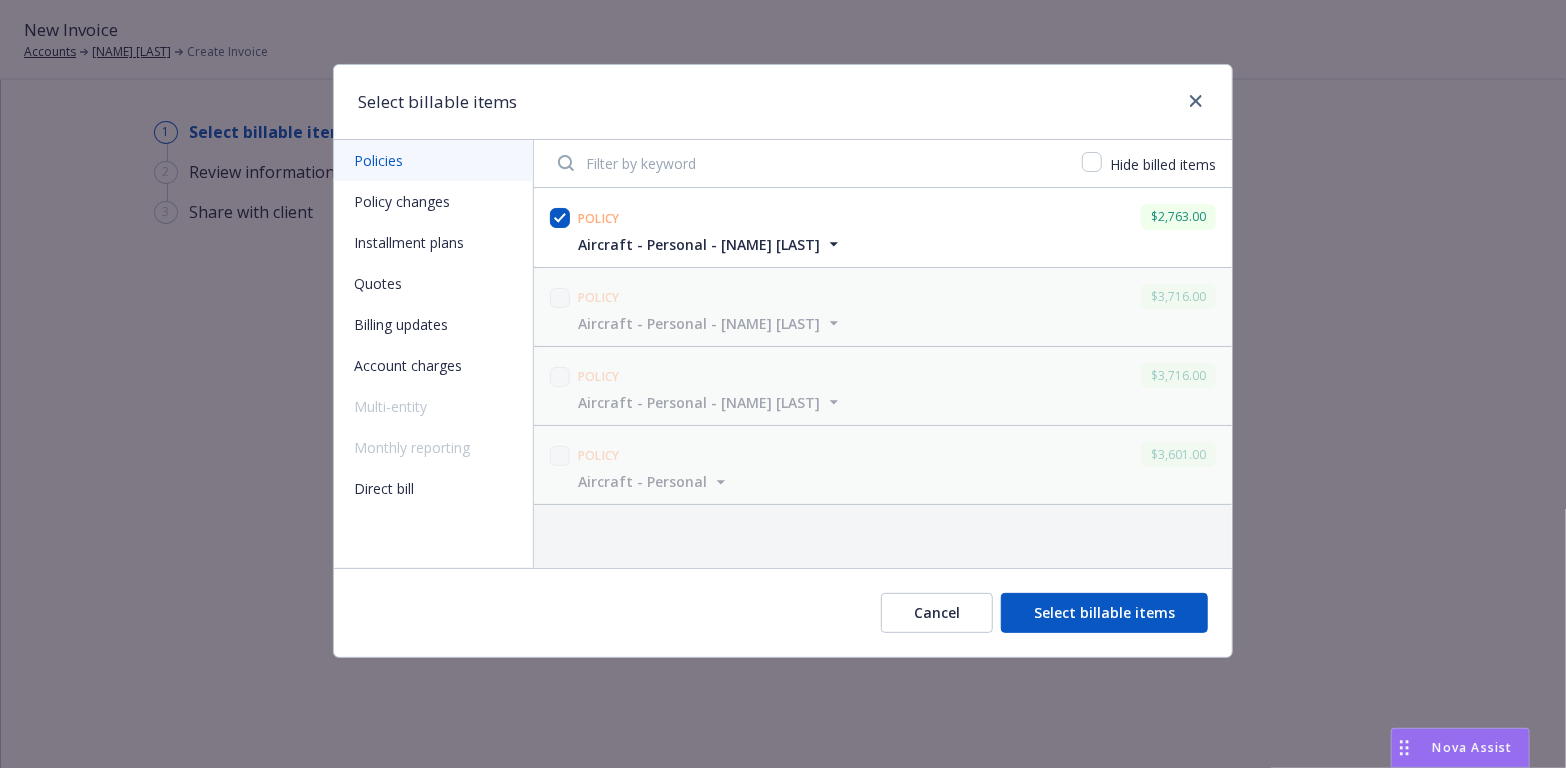 drag, startPoint x: 1114, startPoint y: 605, endPoint x: 1096, endPoint y: 608, distance: 18.248287 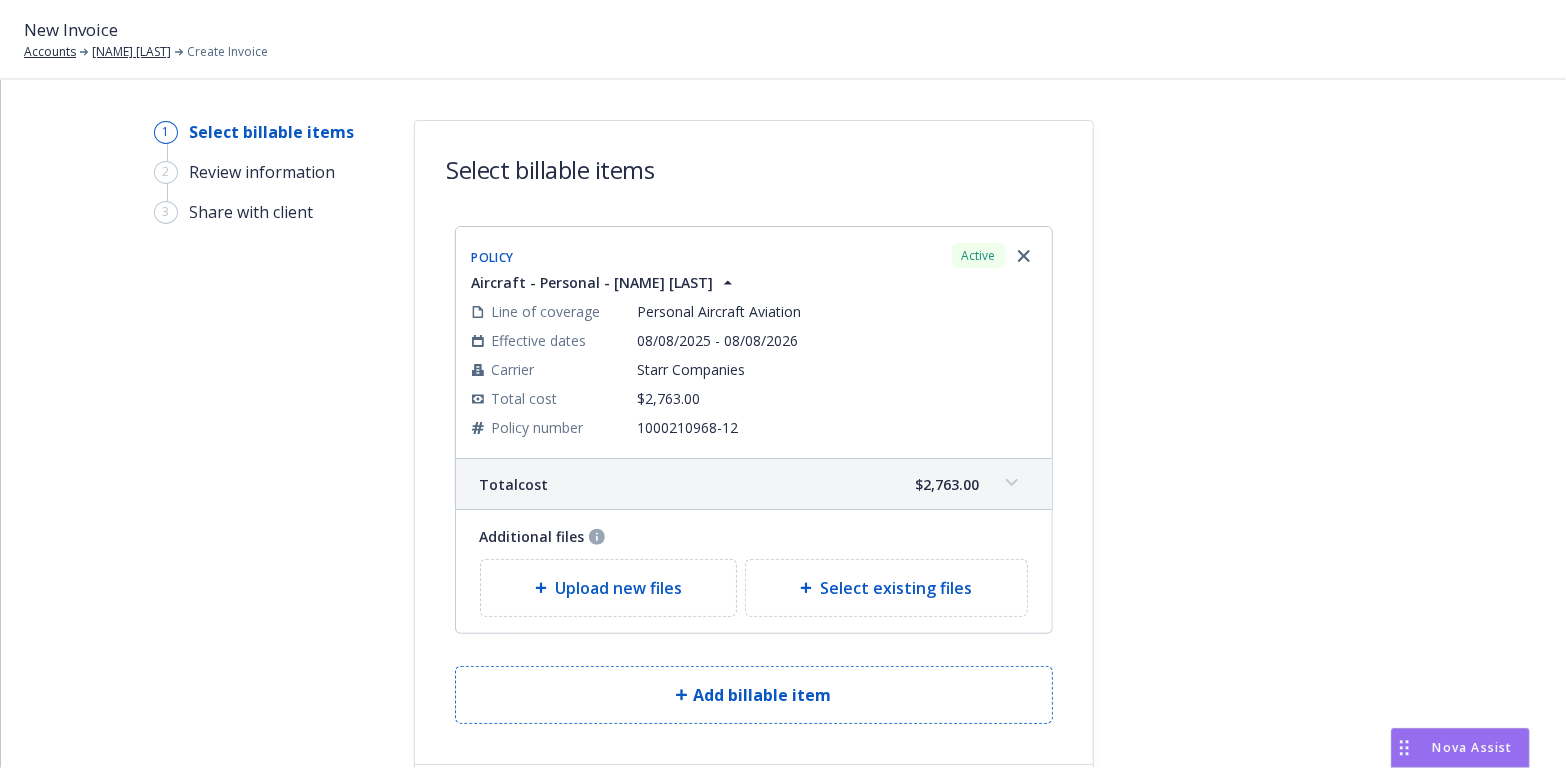 click on "Select existing files" at bounding box center (896, 588) 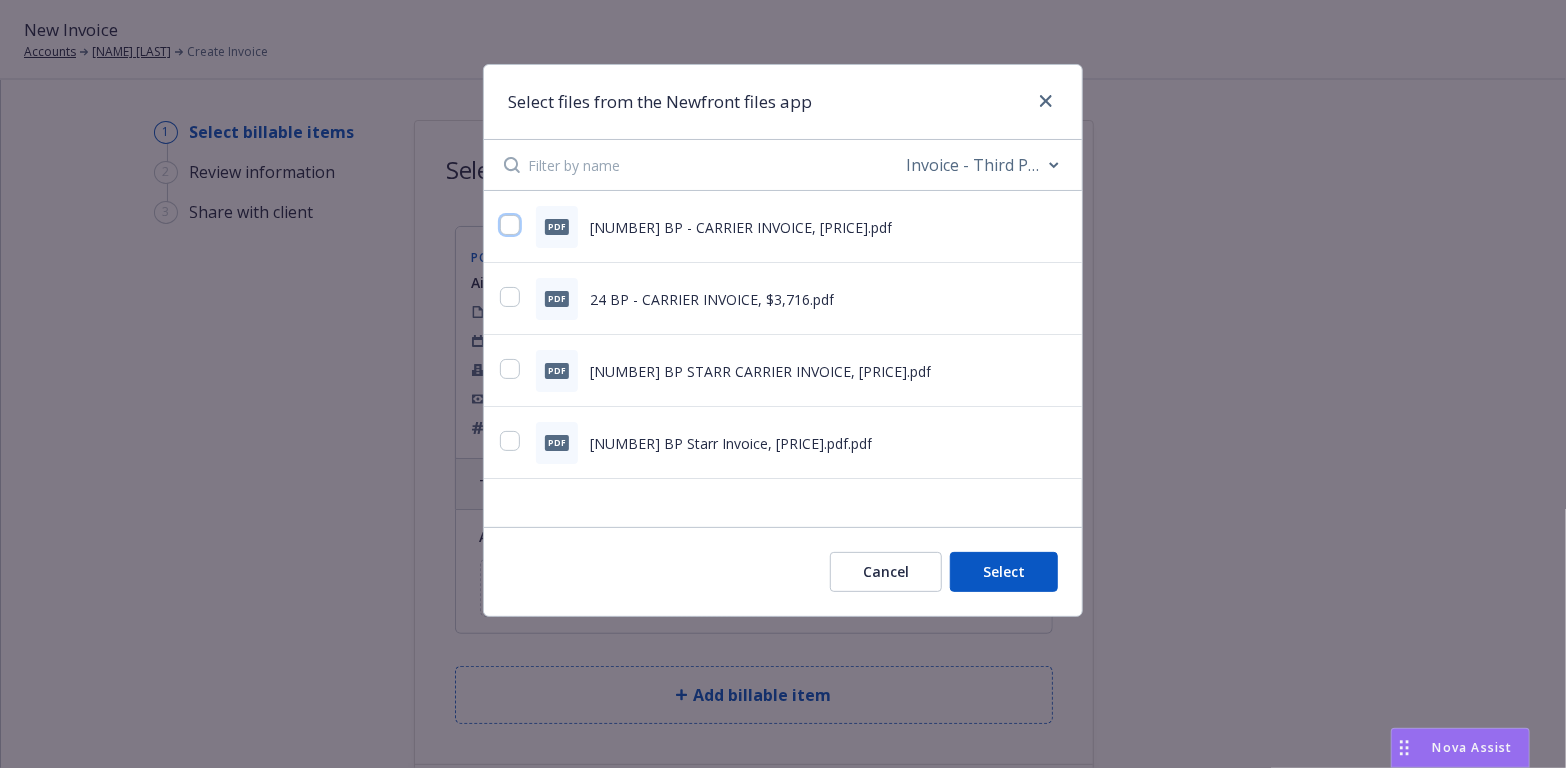 drag, startPoint x: 513, startPoint y: 218, endPoint x: 859, endPoint y: 388, distance: 385.50745 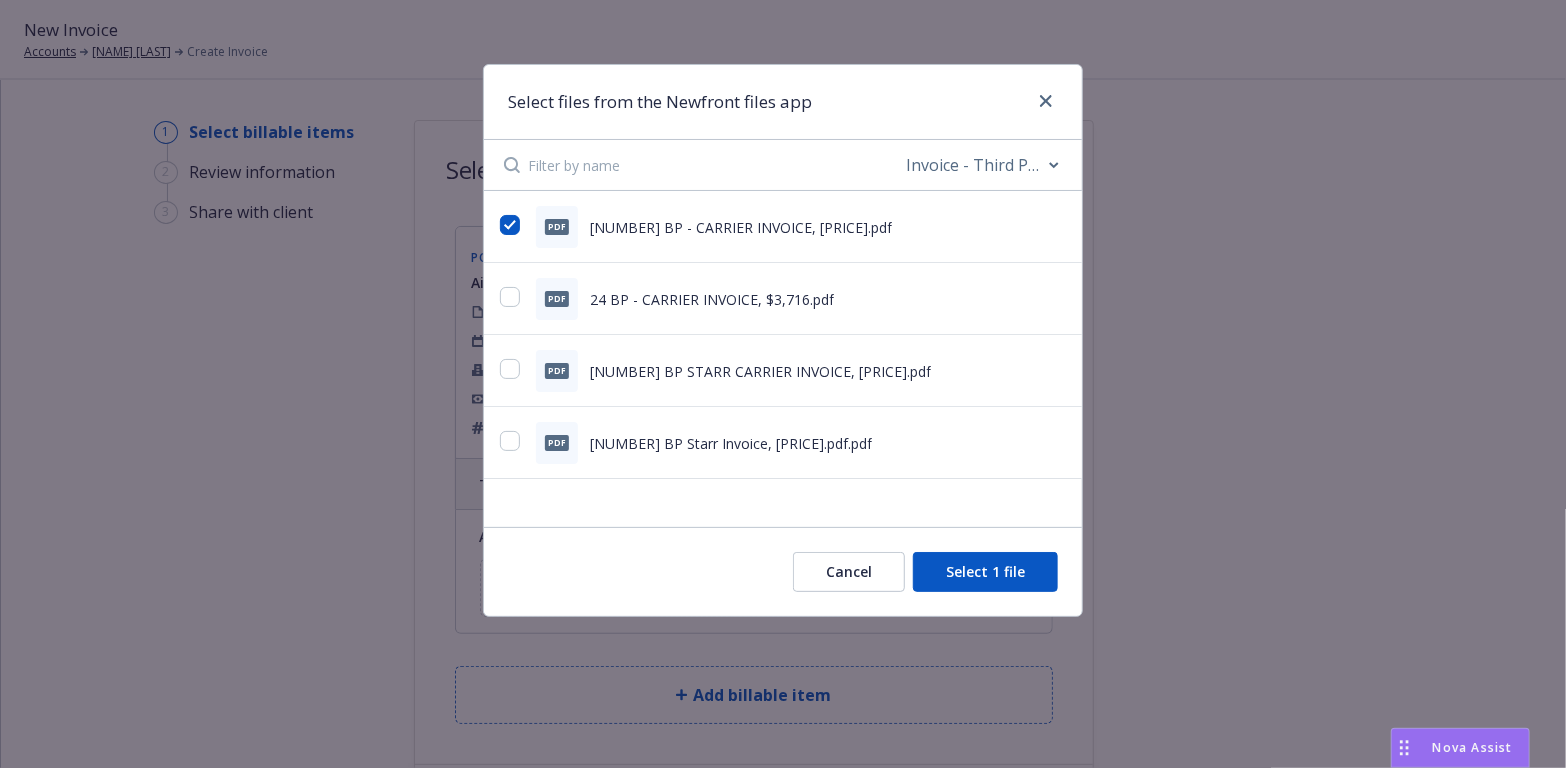 click on "Select   1   file" at bounding box center [985, 572] 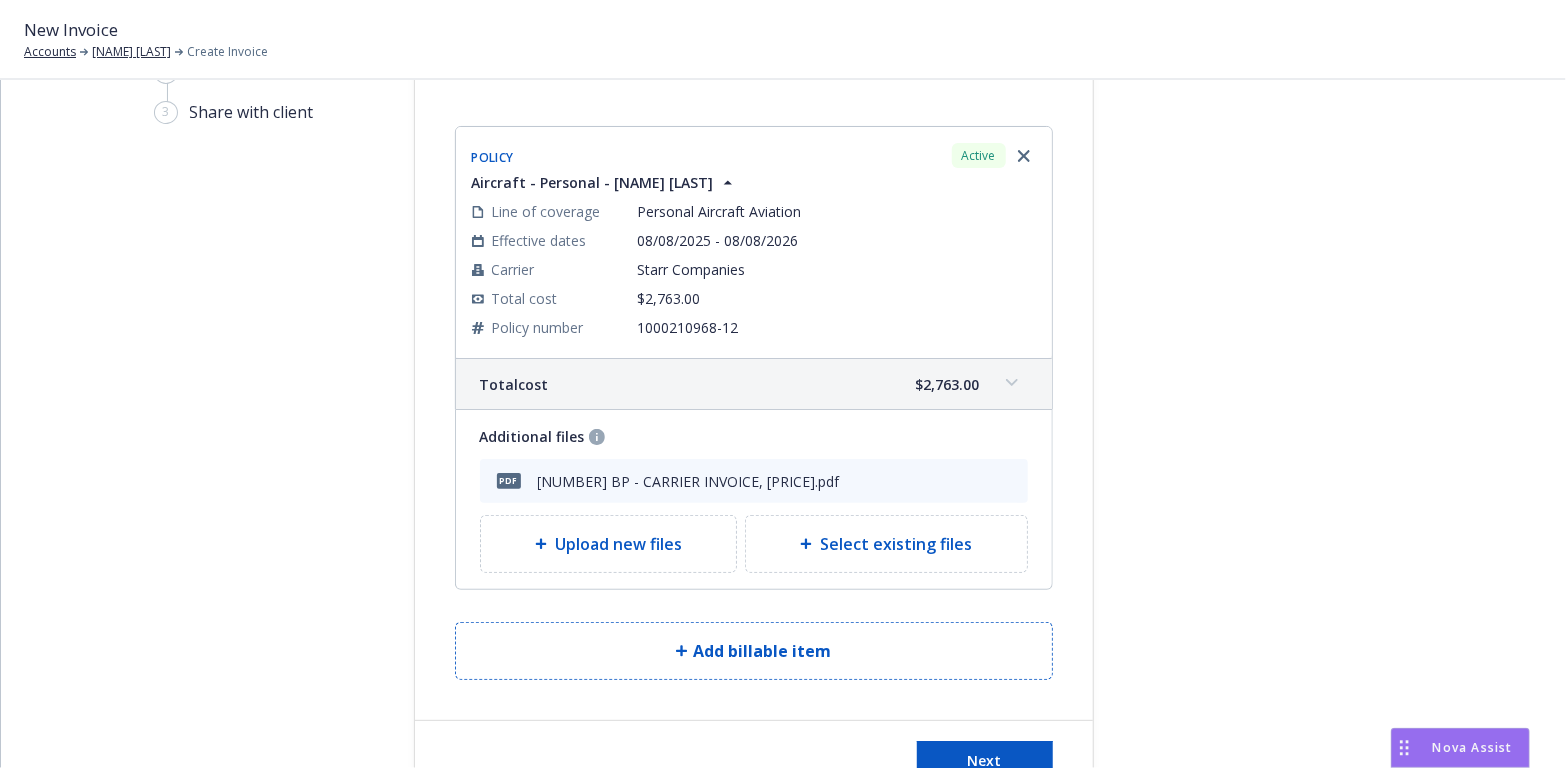 scroll, scrollTop: 172, scrollLeft: 0, axis: vertical 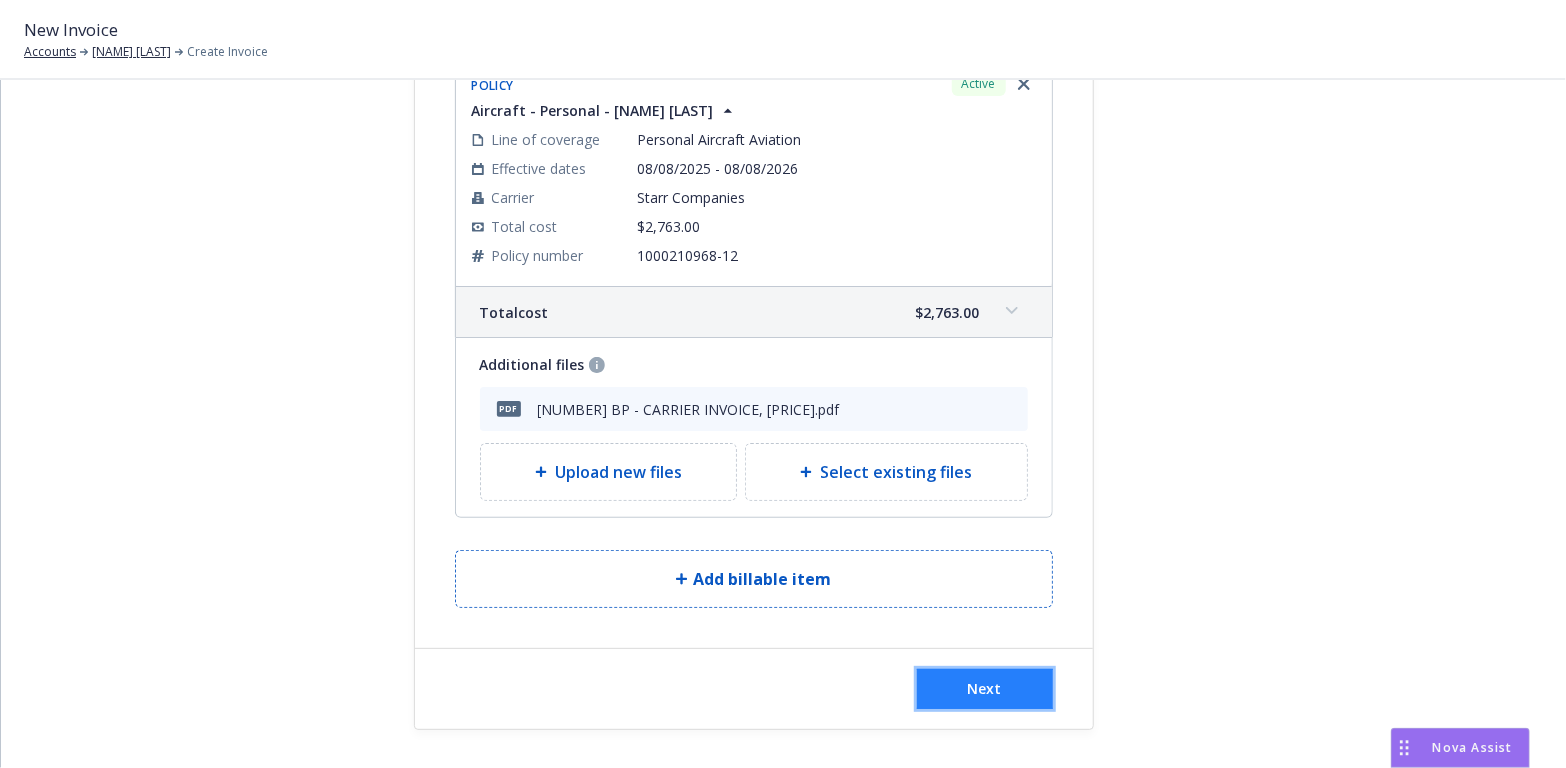 click on "Next" at bounding box center [985, 688] 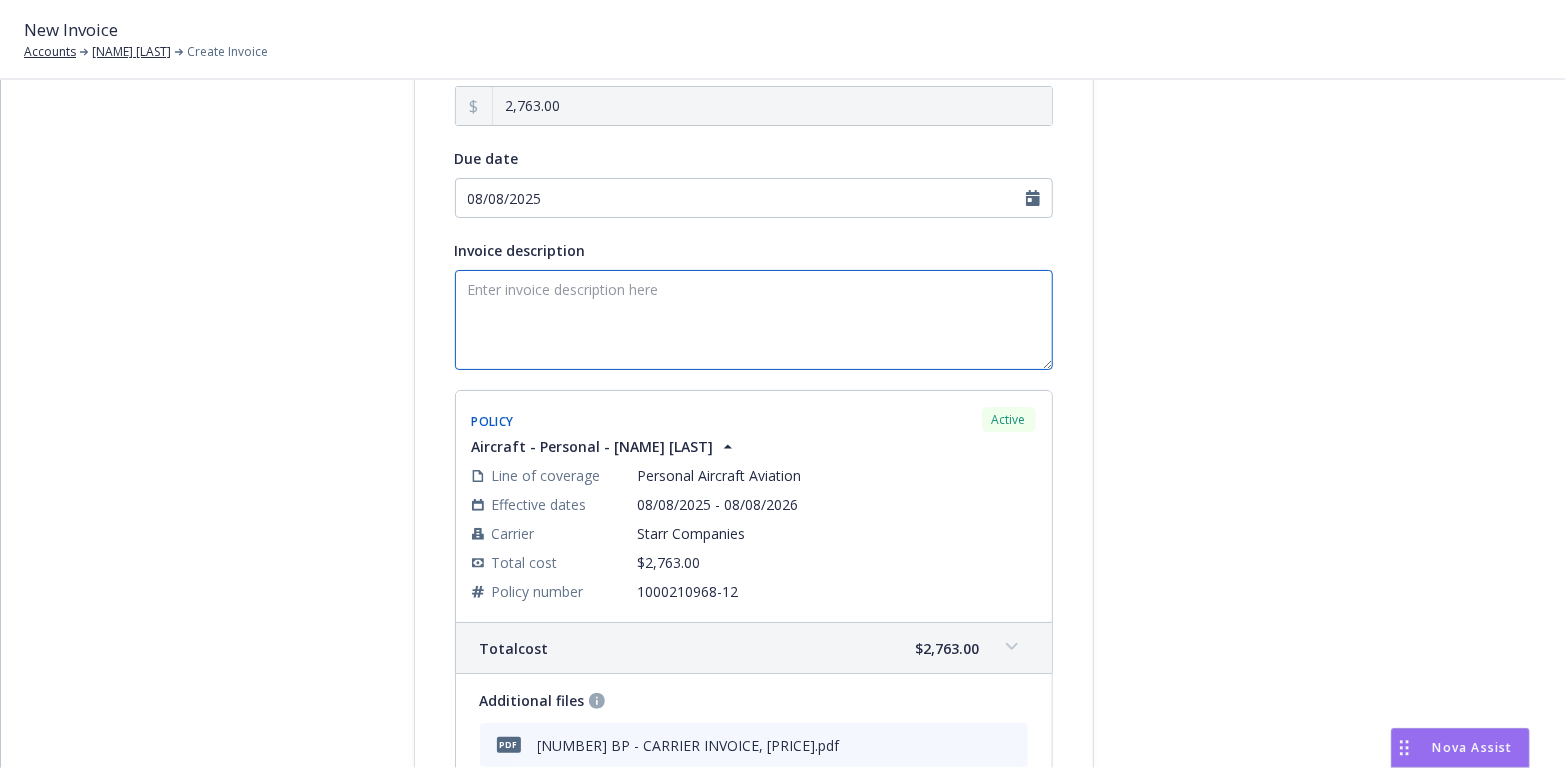 click on "Invoice description" at bounding box center (754, 320) 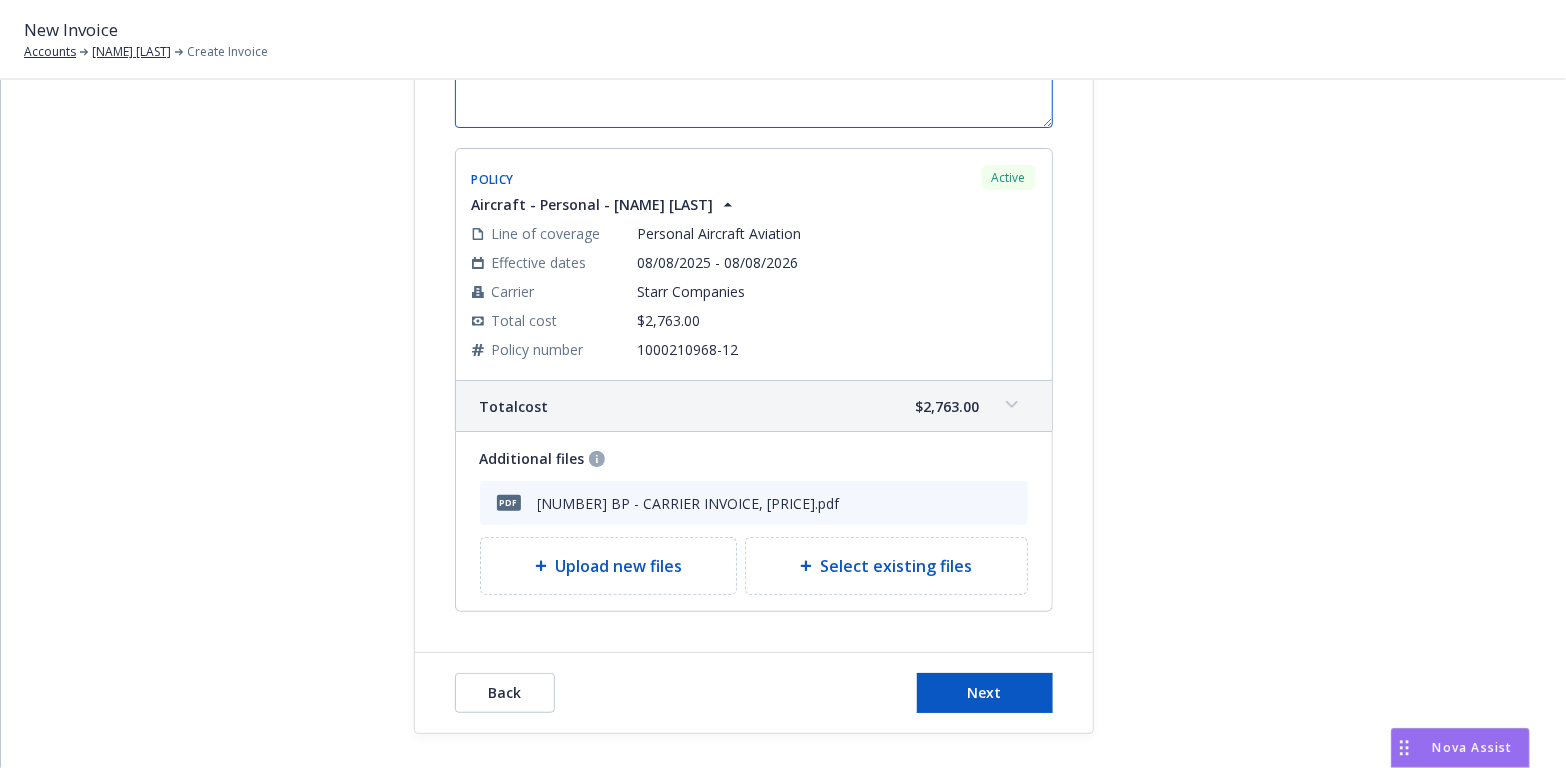 scroll, scrollTop: 418, scrollLeft: 0, axis: vertical 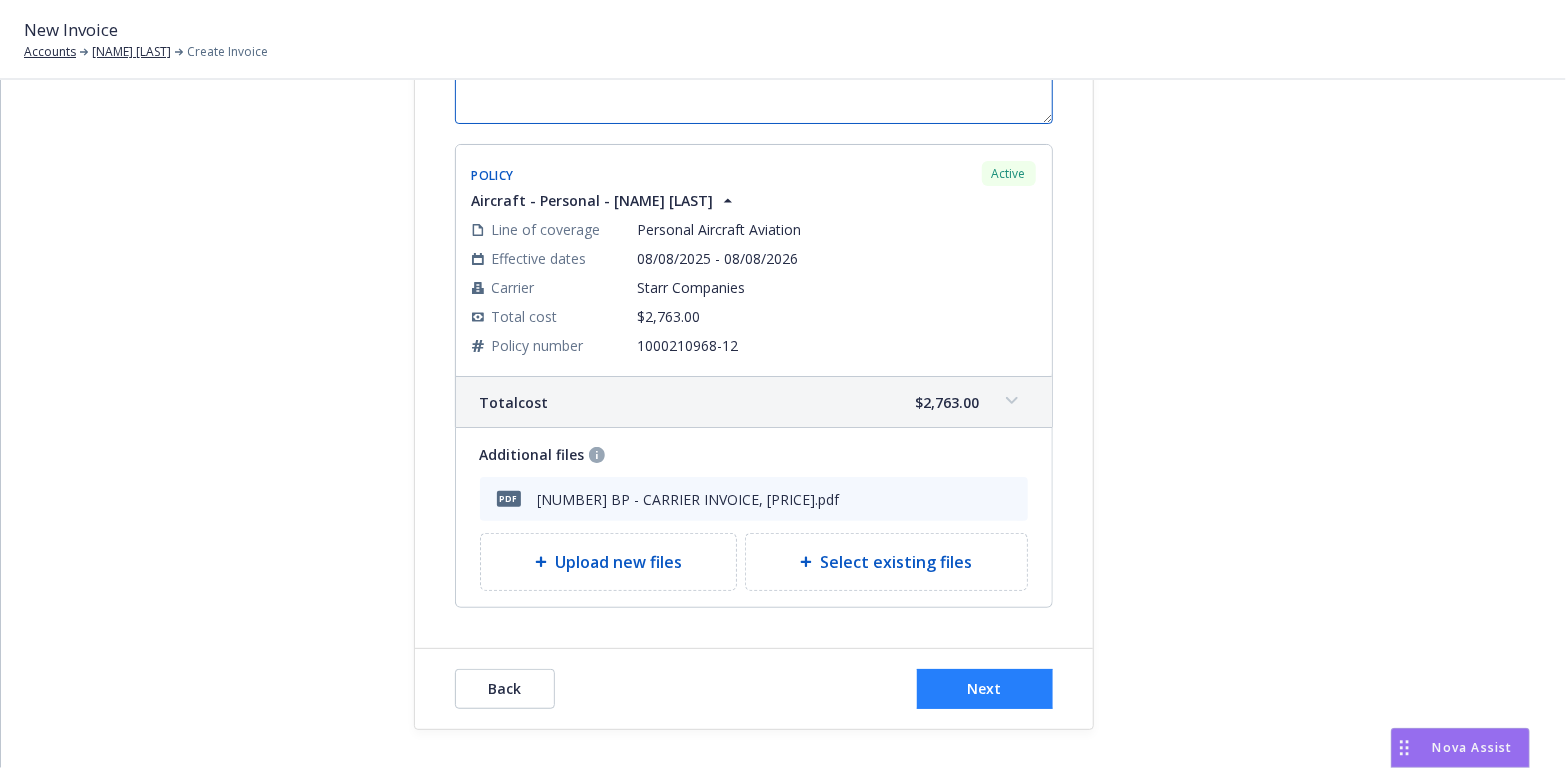 type on "2025-26 Aircraft Invoice" 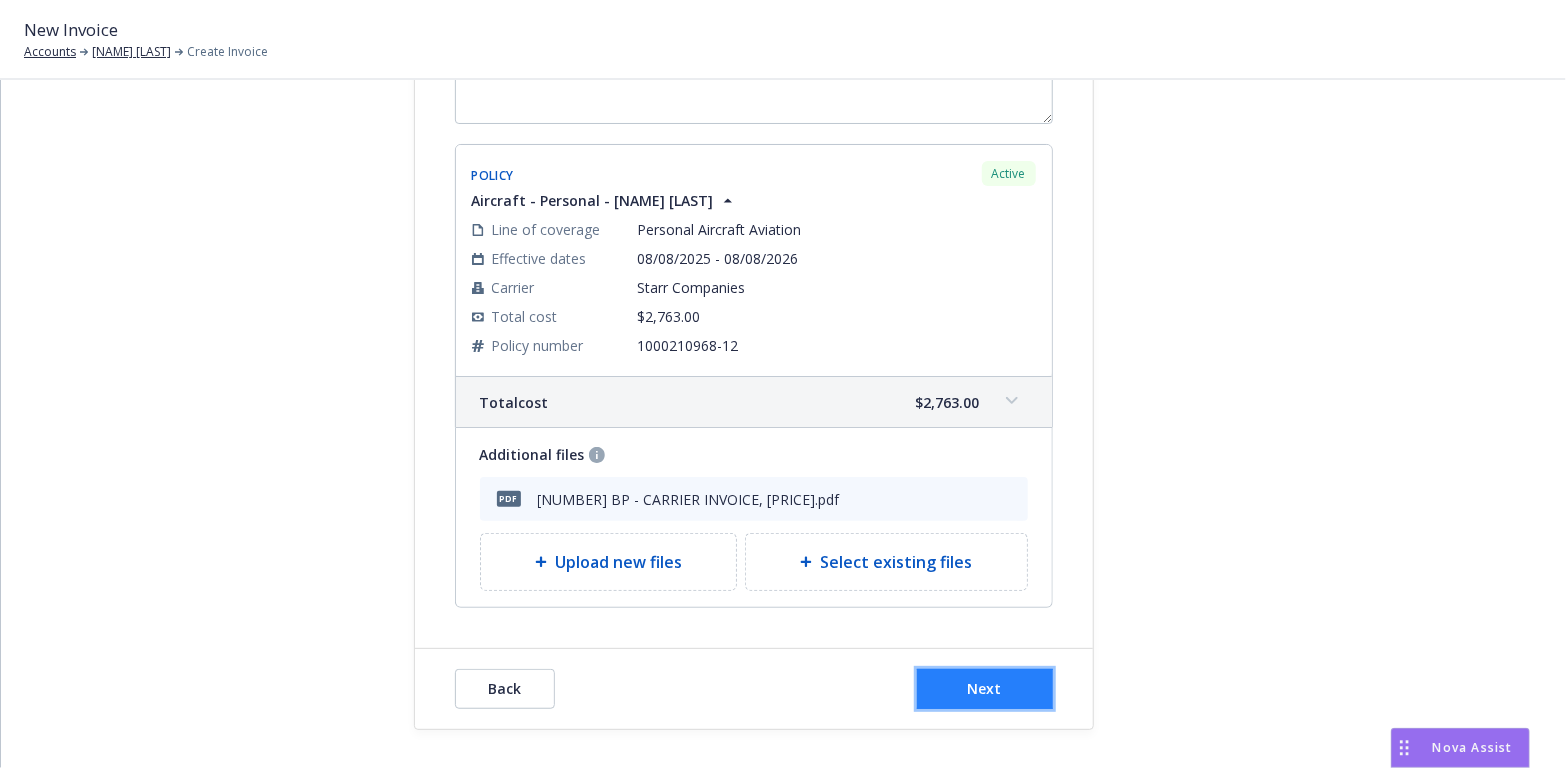 click on "Next" at bounding box center [985, 688] 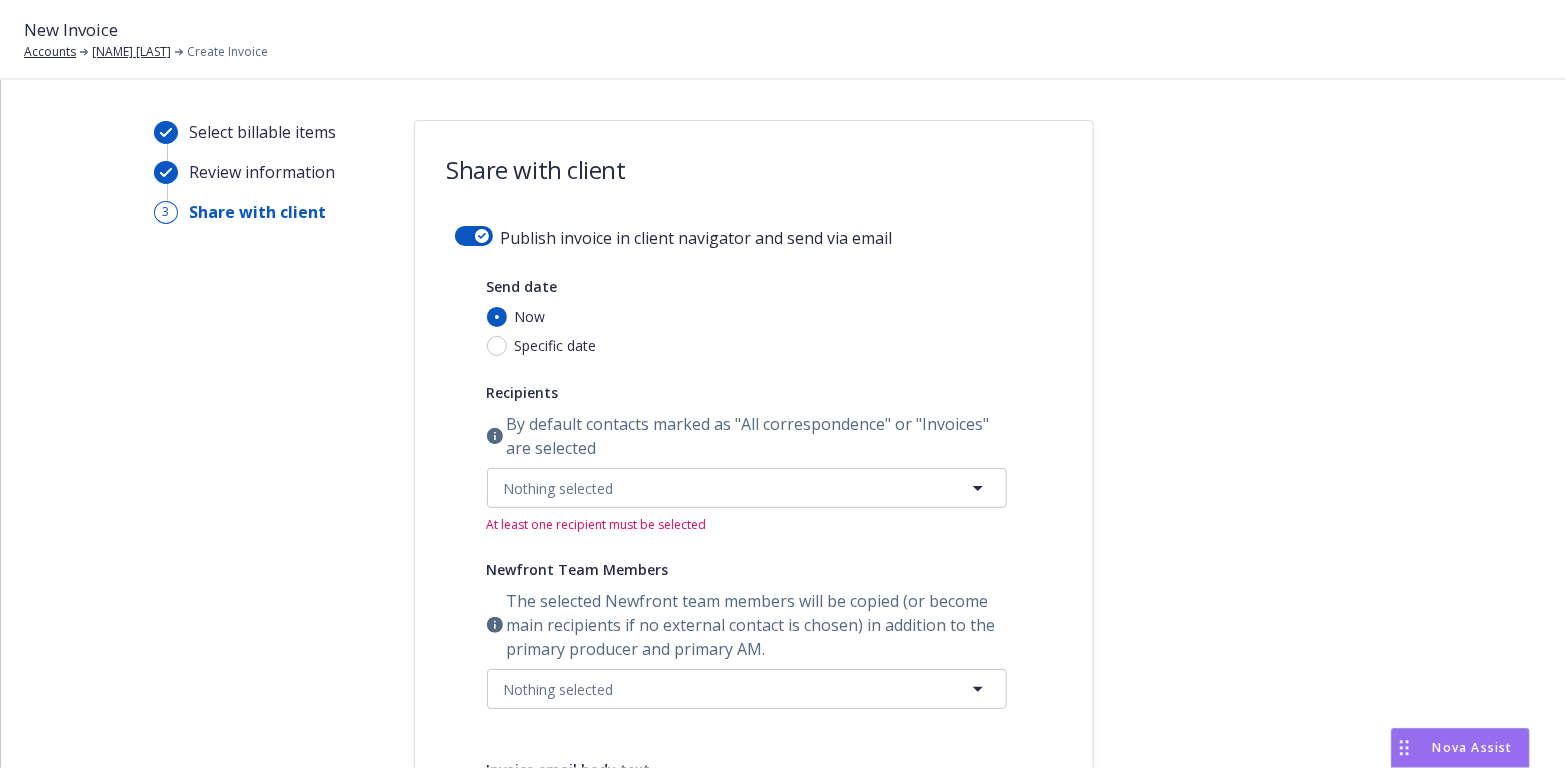 scroll, scrollTop: 0, scrollLeft: 0, axis: both 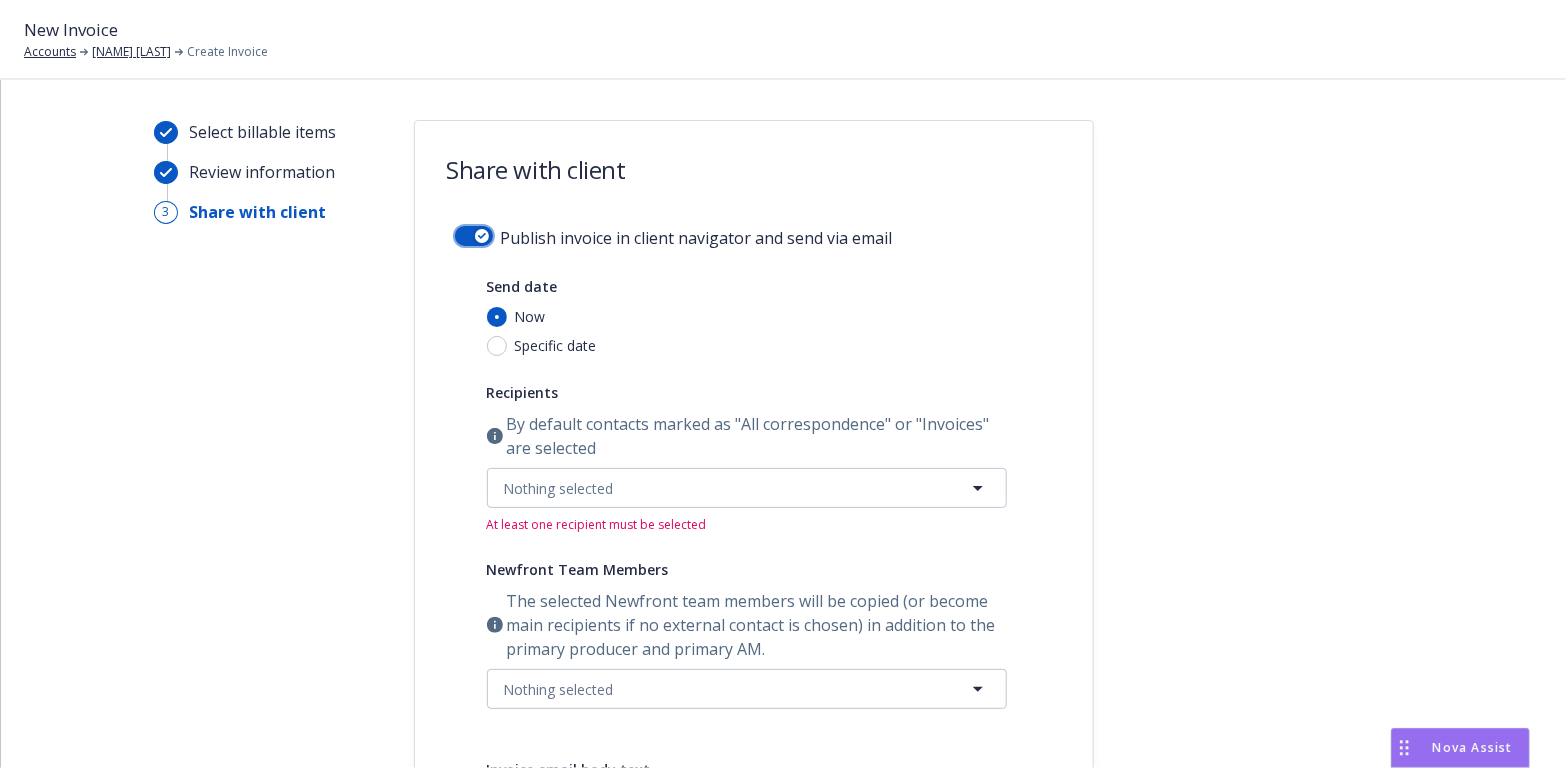 click 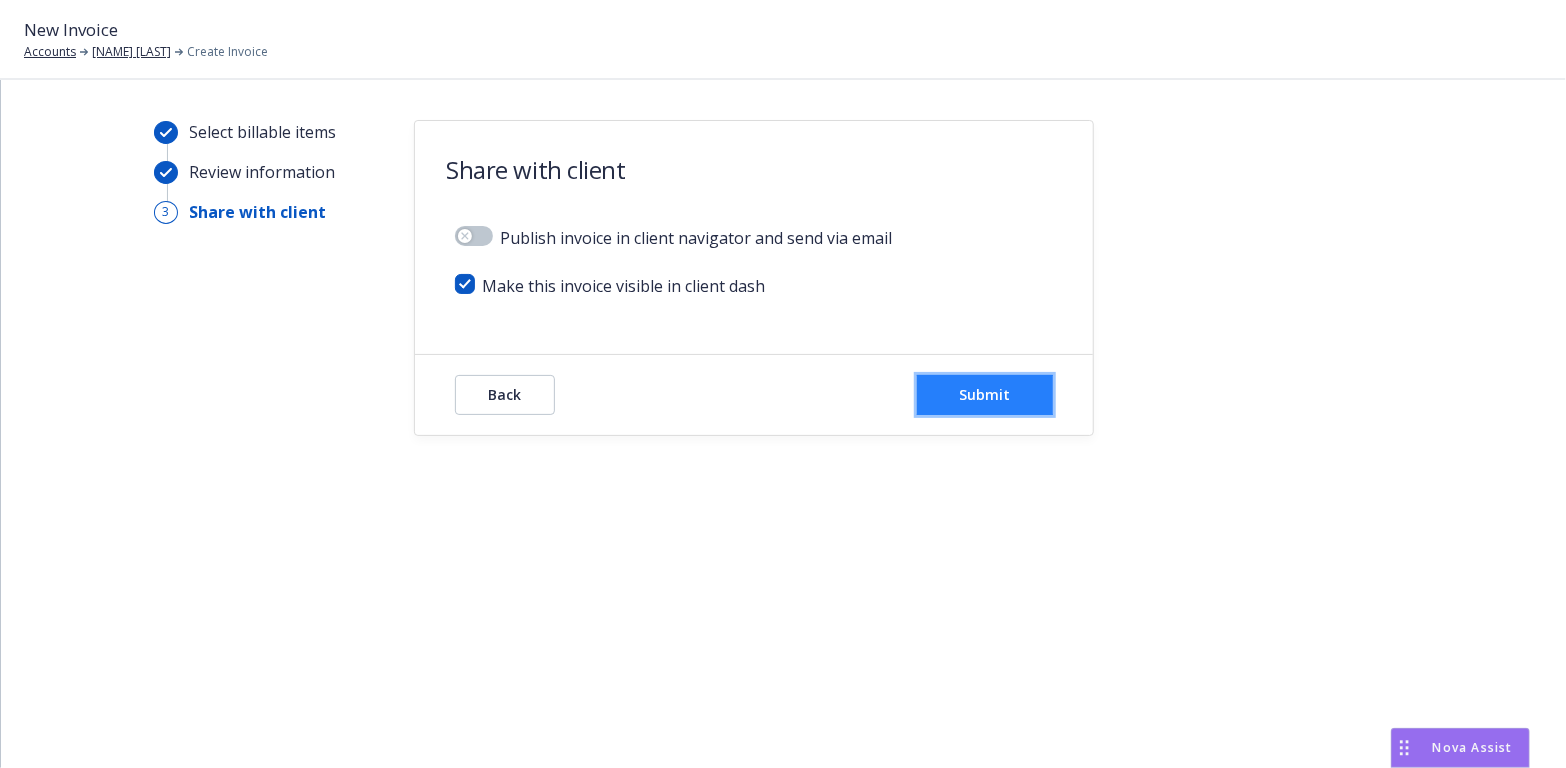 click on "Submit" at bounding box center [984, 394] 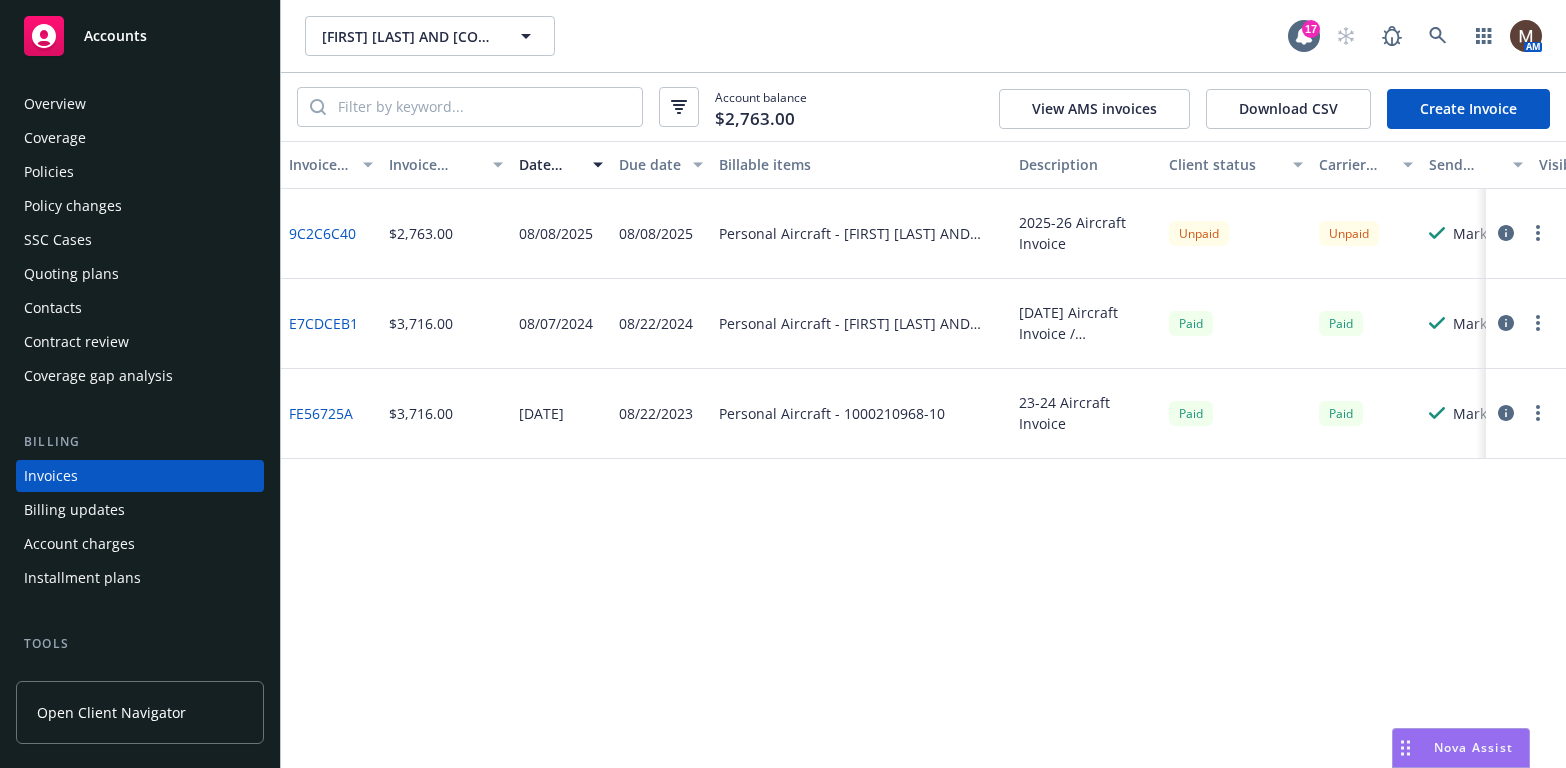 scroll, scrollTop: 0, scrollLeft: 0, axis: both 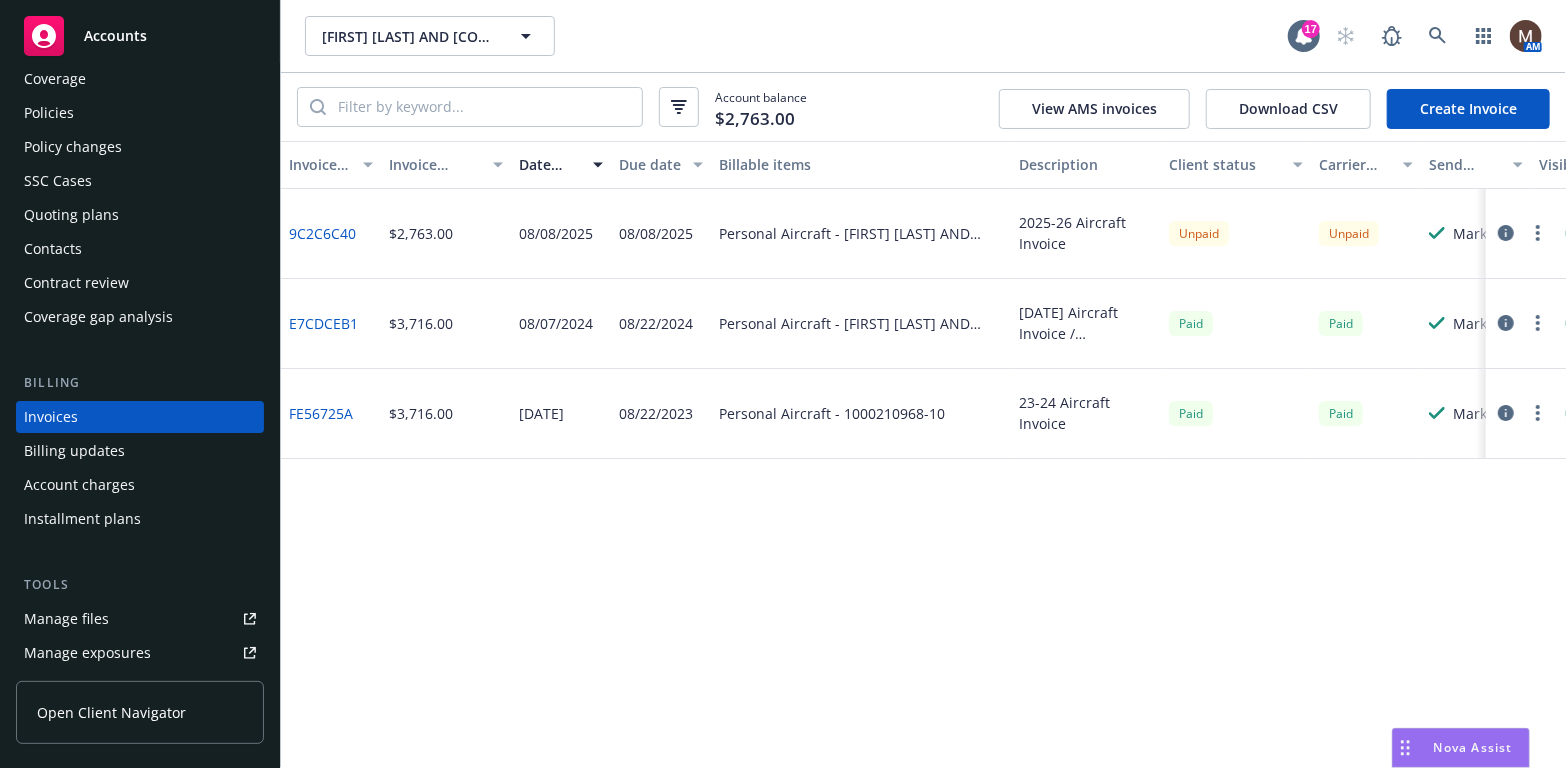 click on "Manage files" at bounding box center [66, 619] 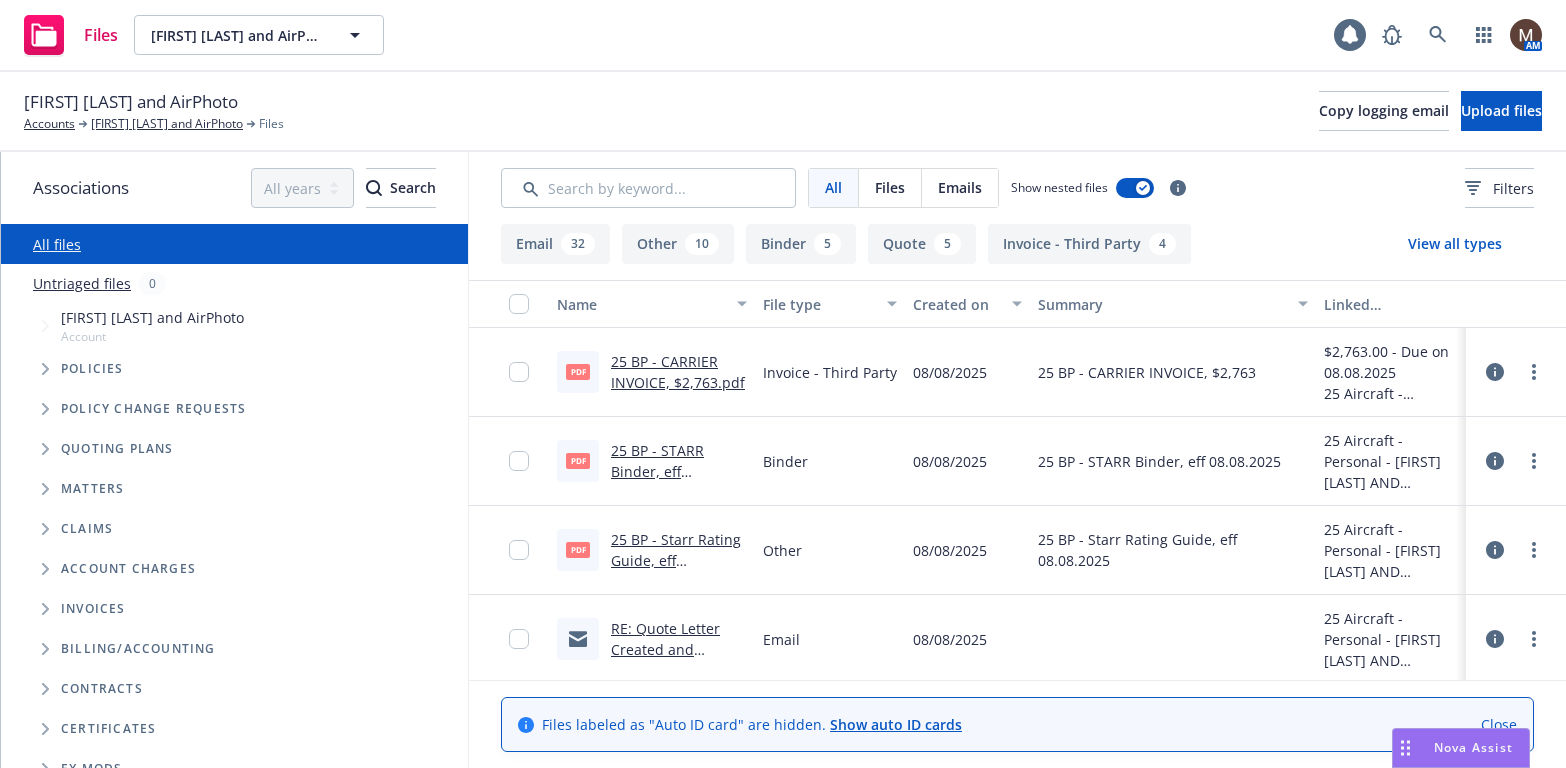 scroll, scrollTop: 0, scrollLeft: 0, axis: both 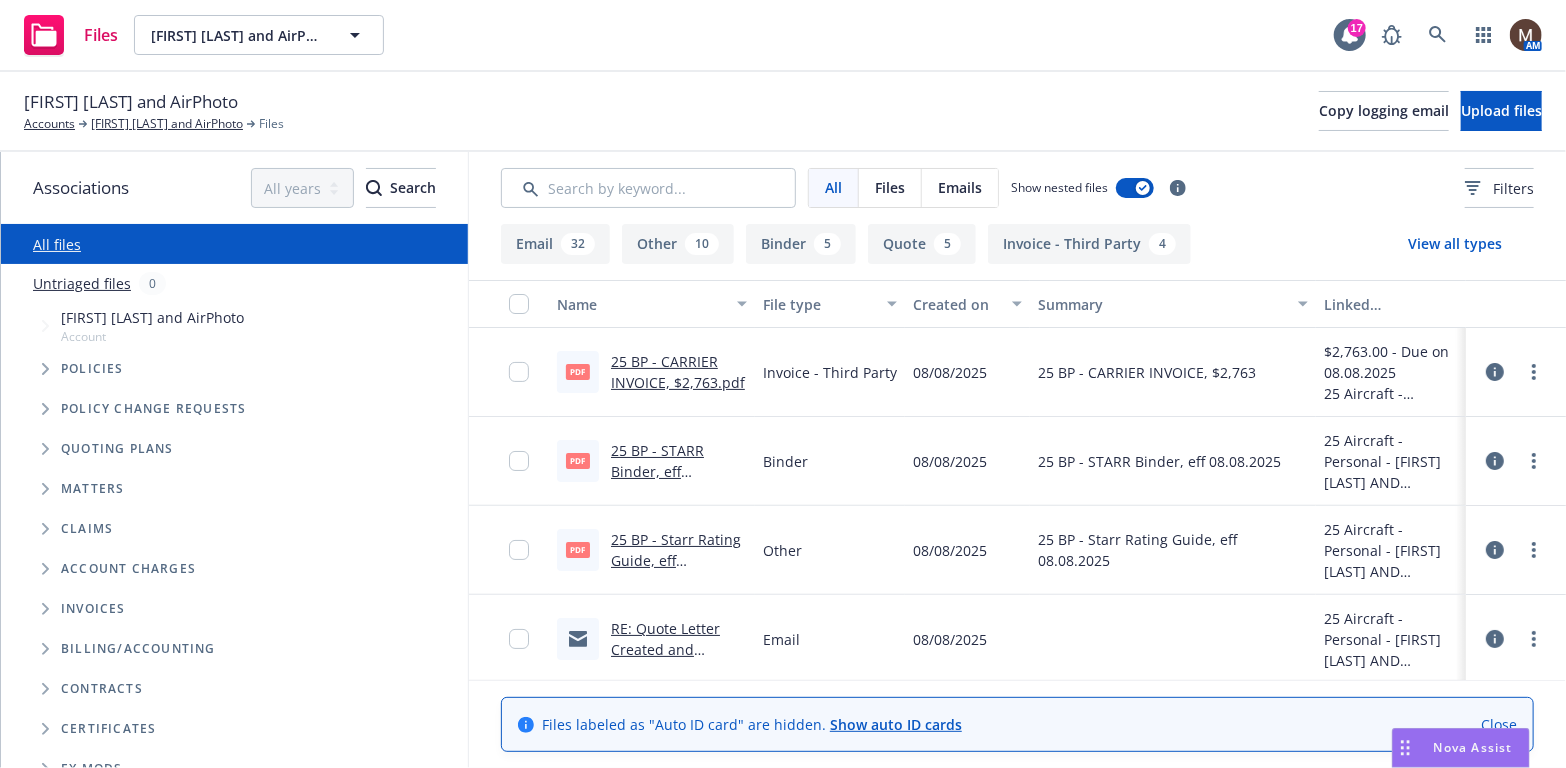 click on "25 BP - STARR Binder, eff 08.08.2025.pdf" at bounding box center [660, 471] 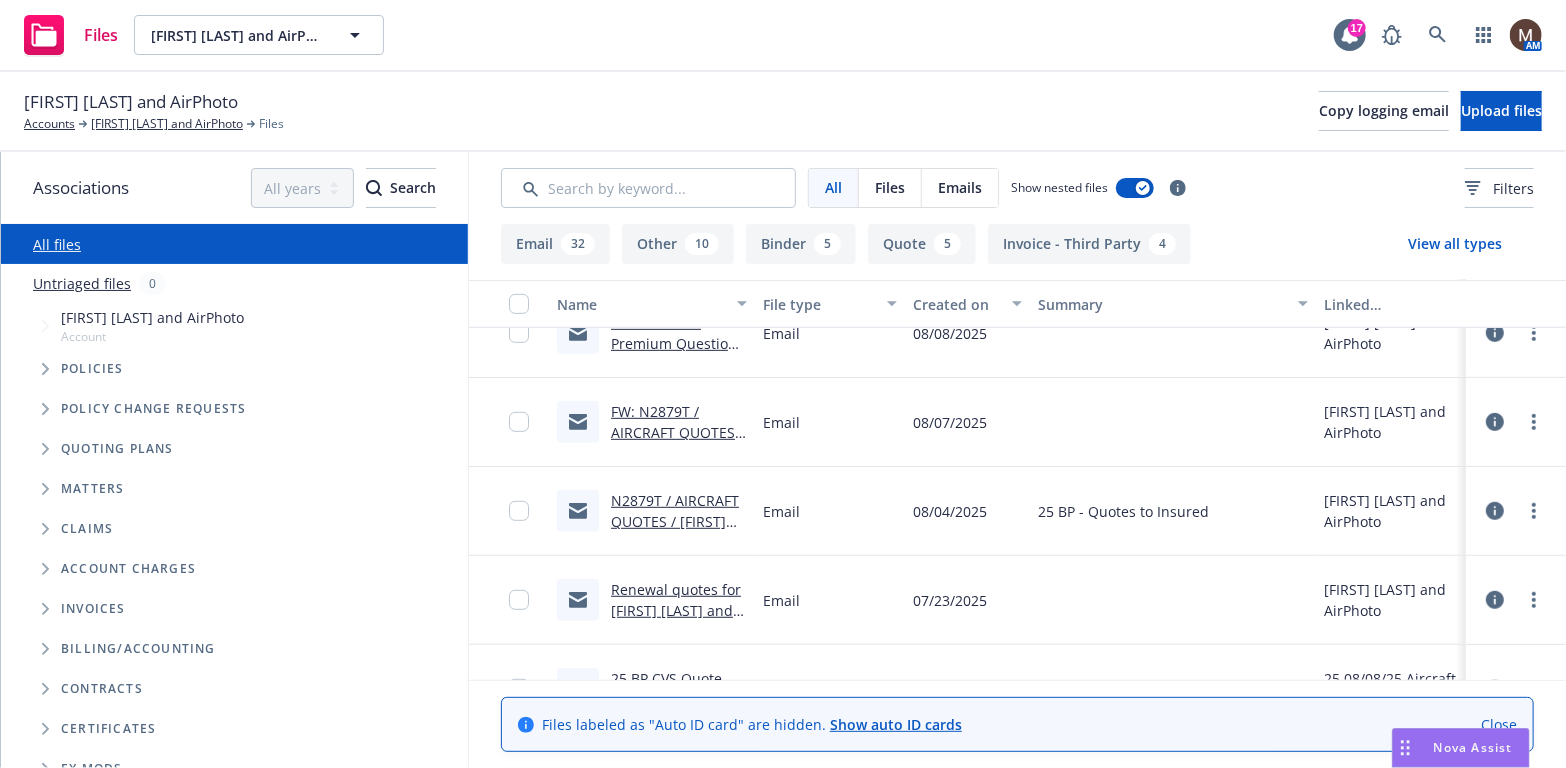 scroll, scrollTop: 600, scrollLeft: 0, axis: vertical 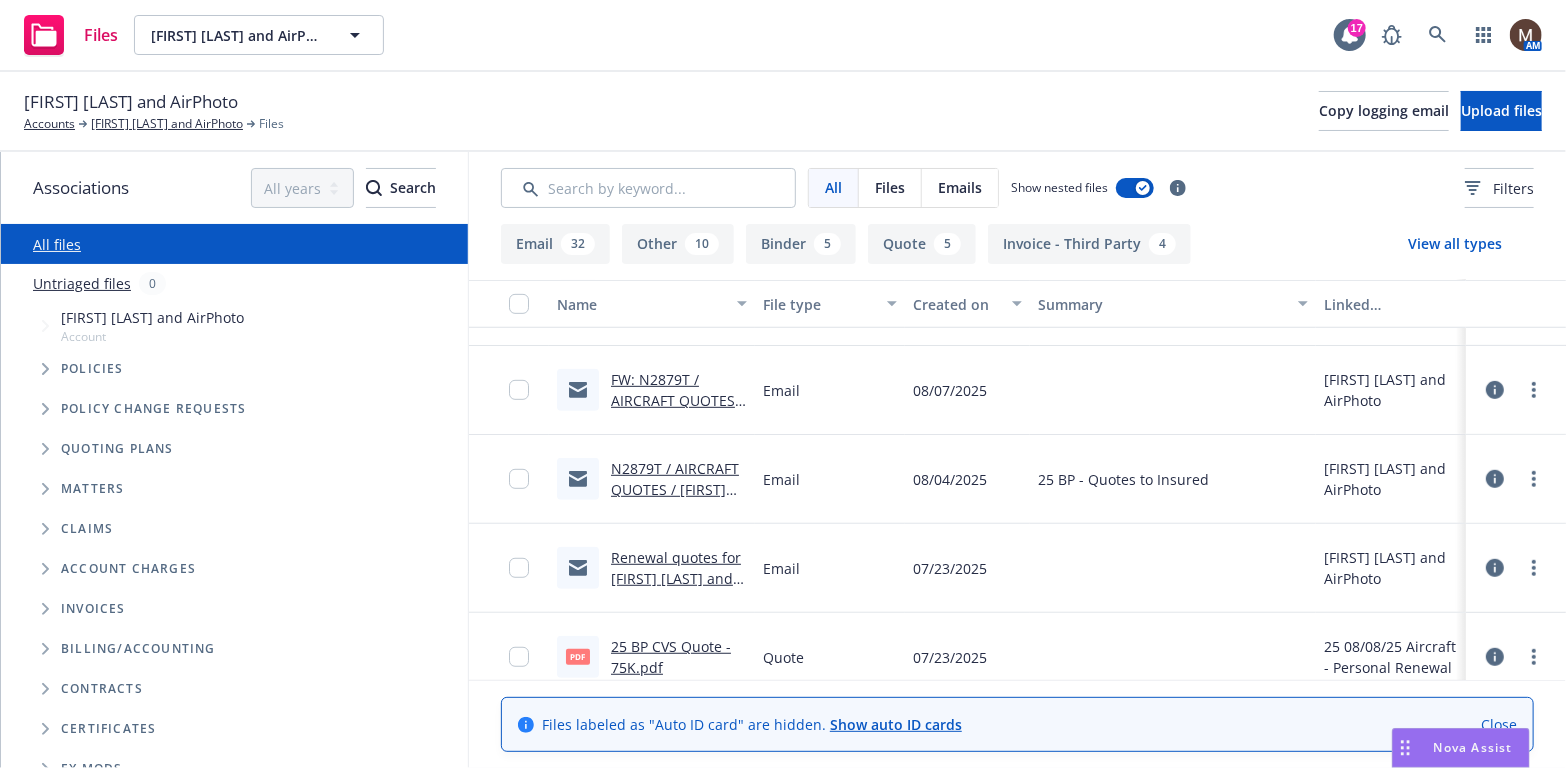 click on "Renewal quotes for John Wark and AirPhoto" at bounding box center (676, 578) 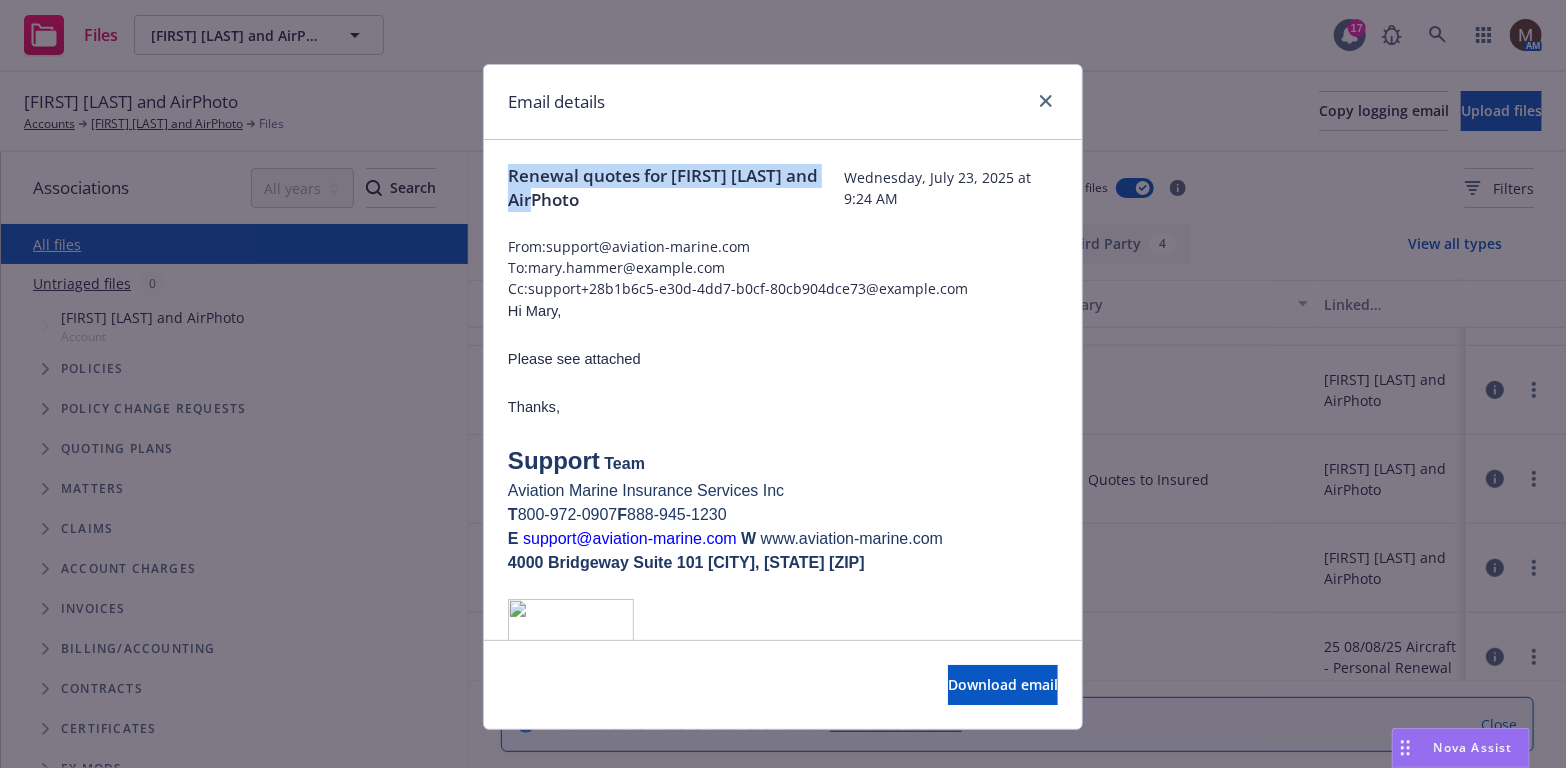 drag, startPoint x: 580, startPoint y: 204, endPoint x: 491, endPoint y: 179, distance: 92.44458 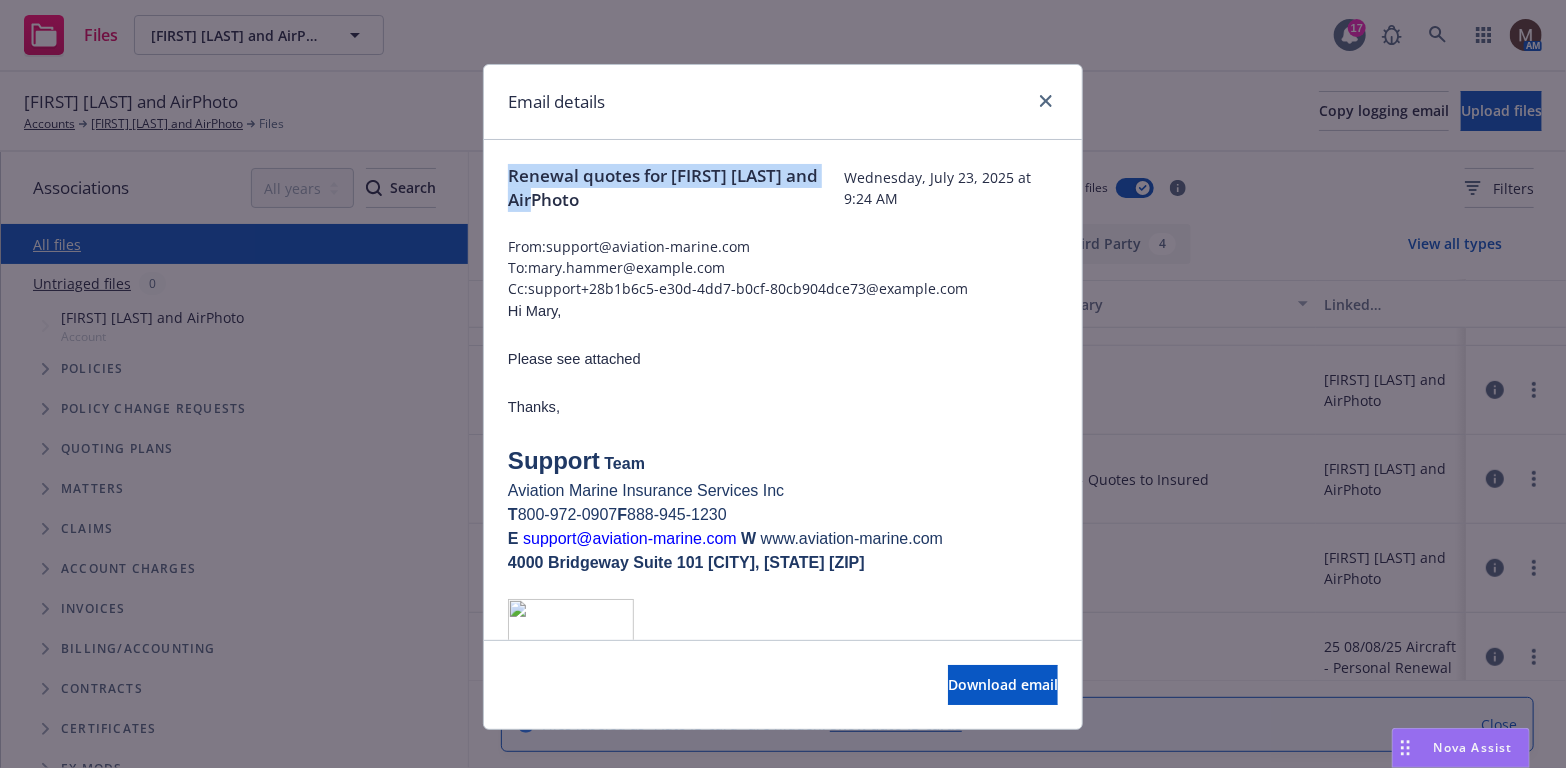 copy on "Renewal quotes for John Wark and AirPhoto" 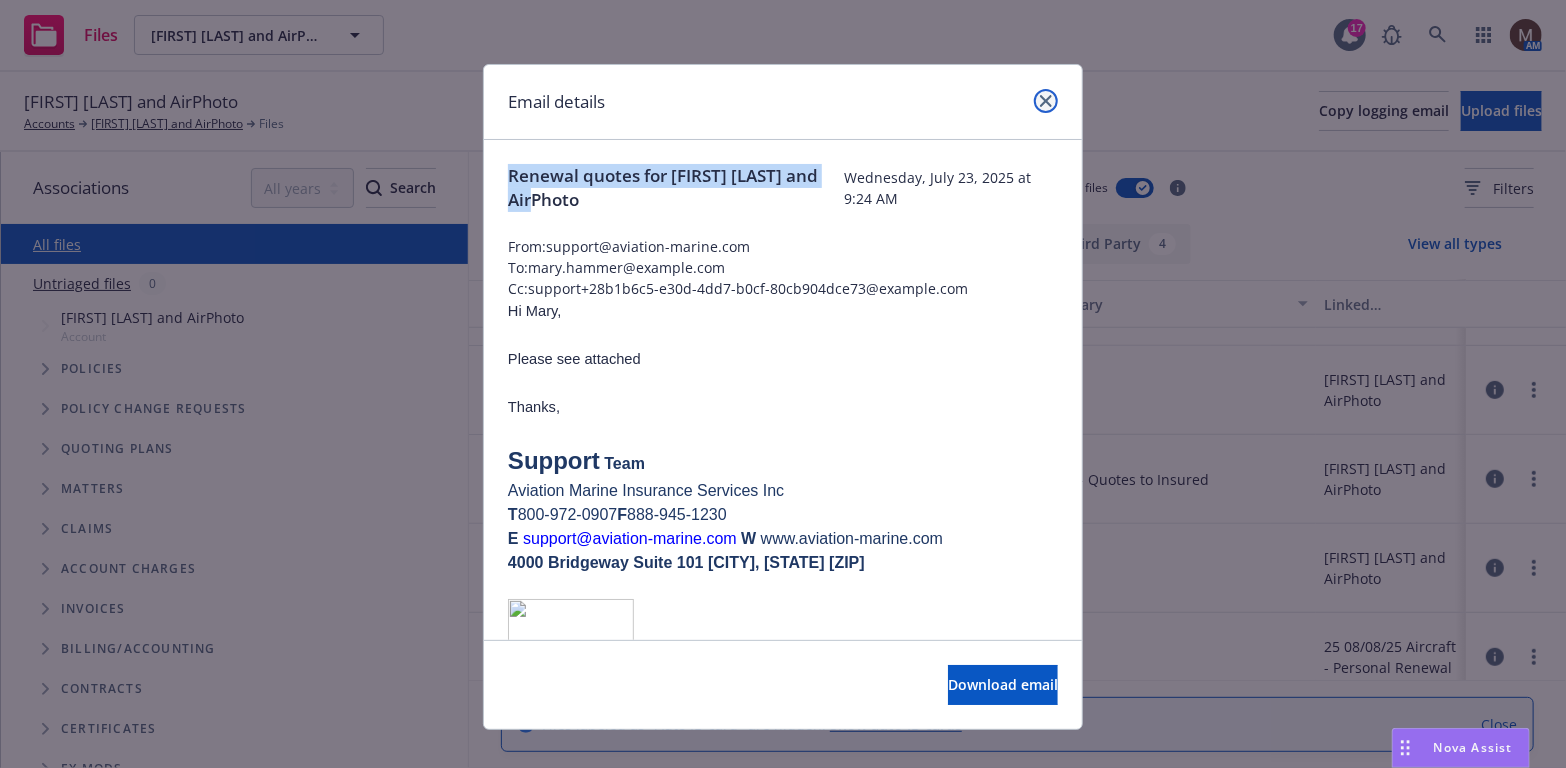 click 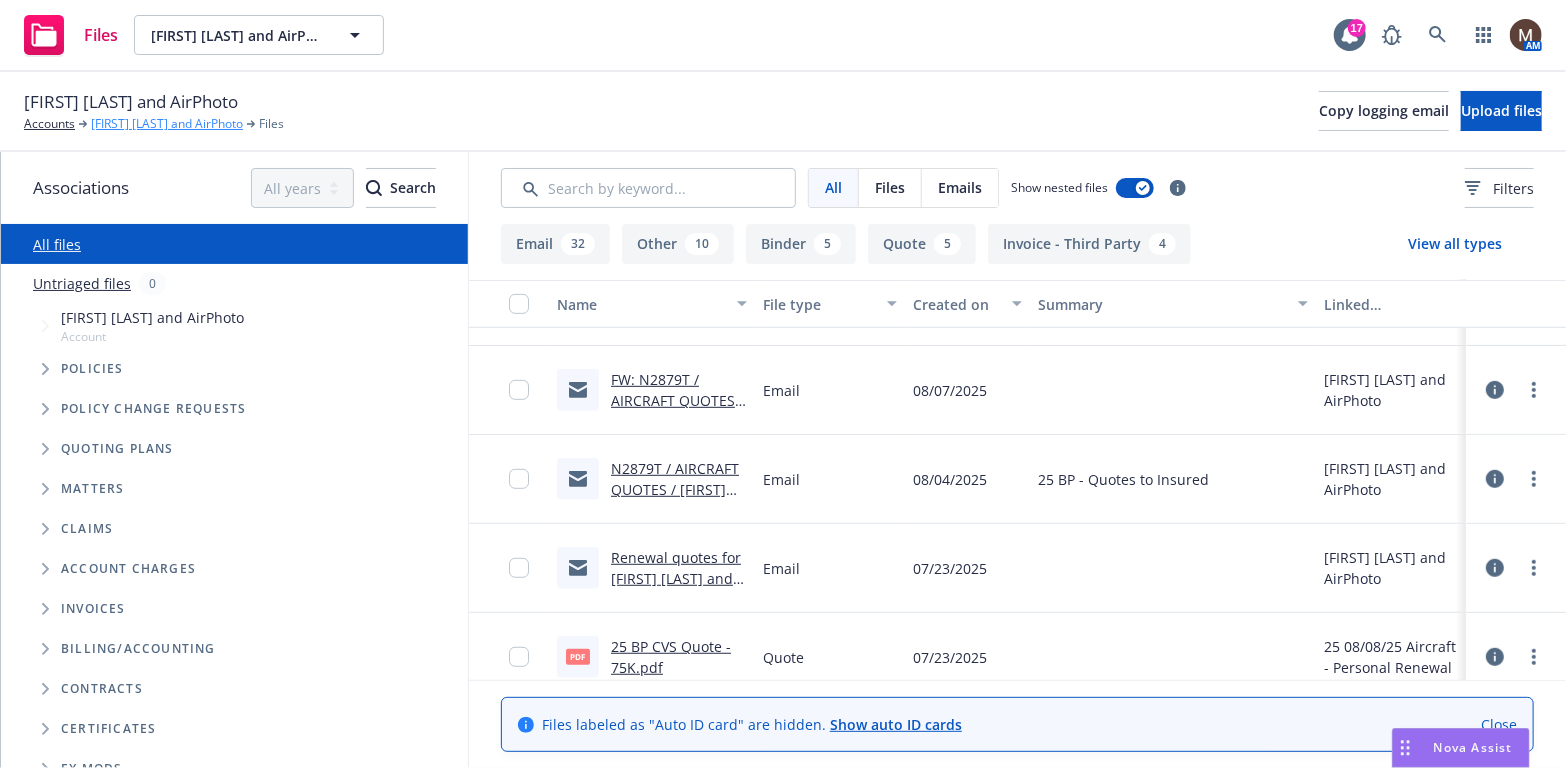 click on "John Wark and AirPhoto" at bounding box center (167, 124) 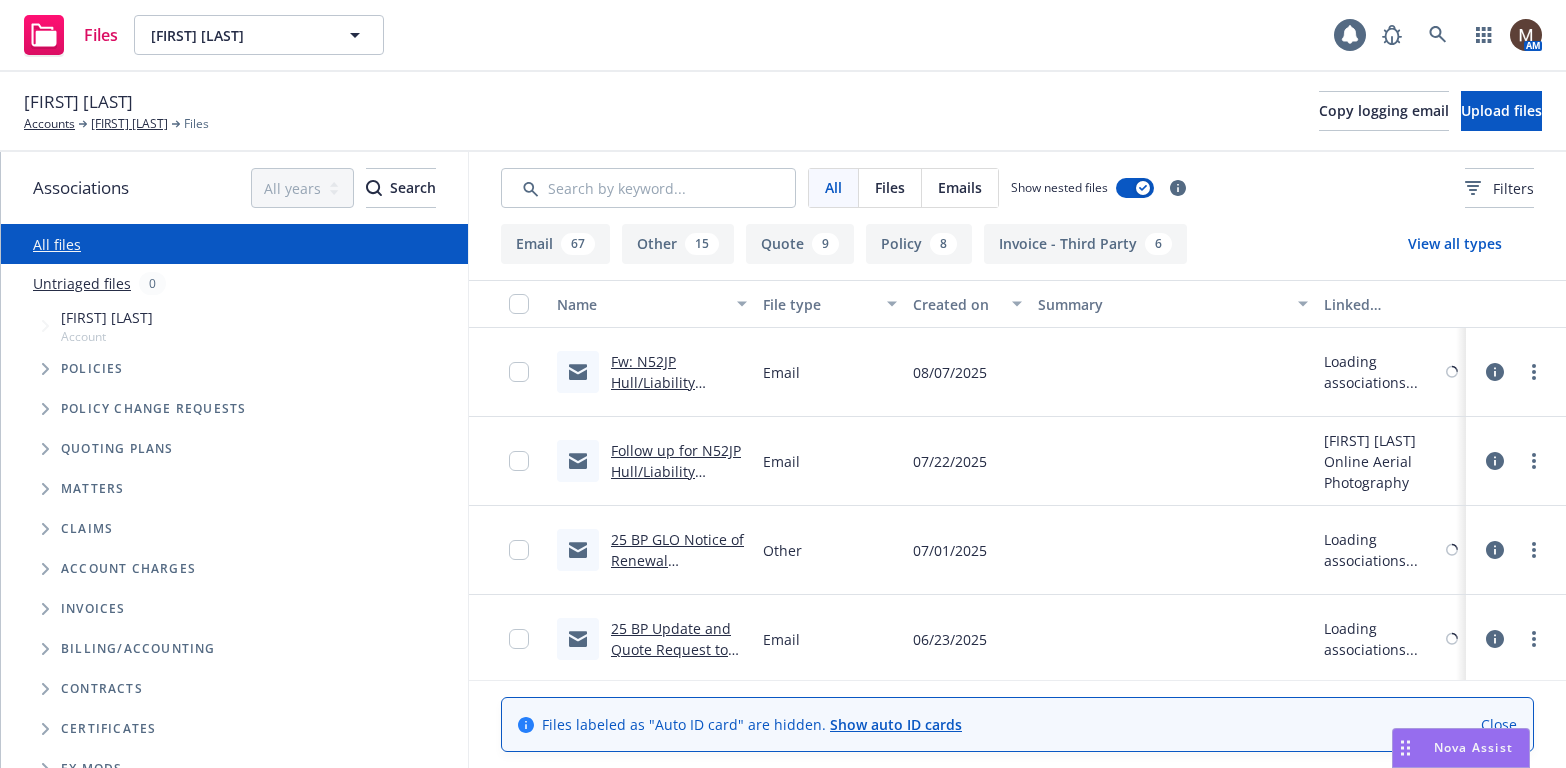scroll, scrollTop: 0, scrollLeft: 0, axis: both 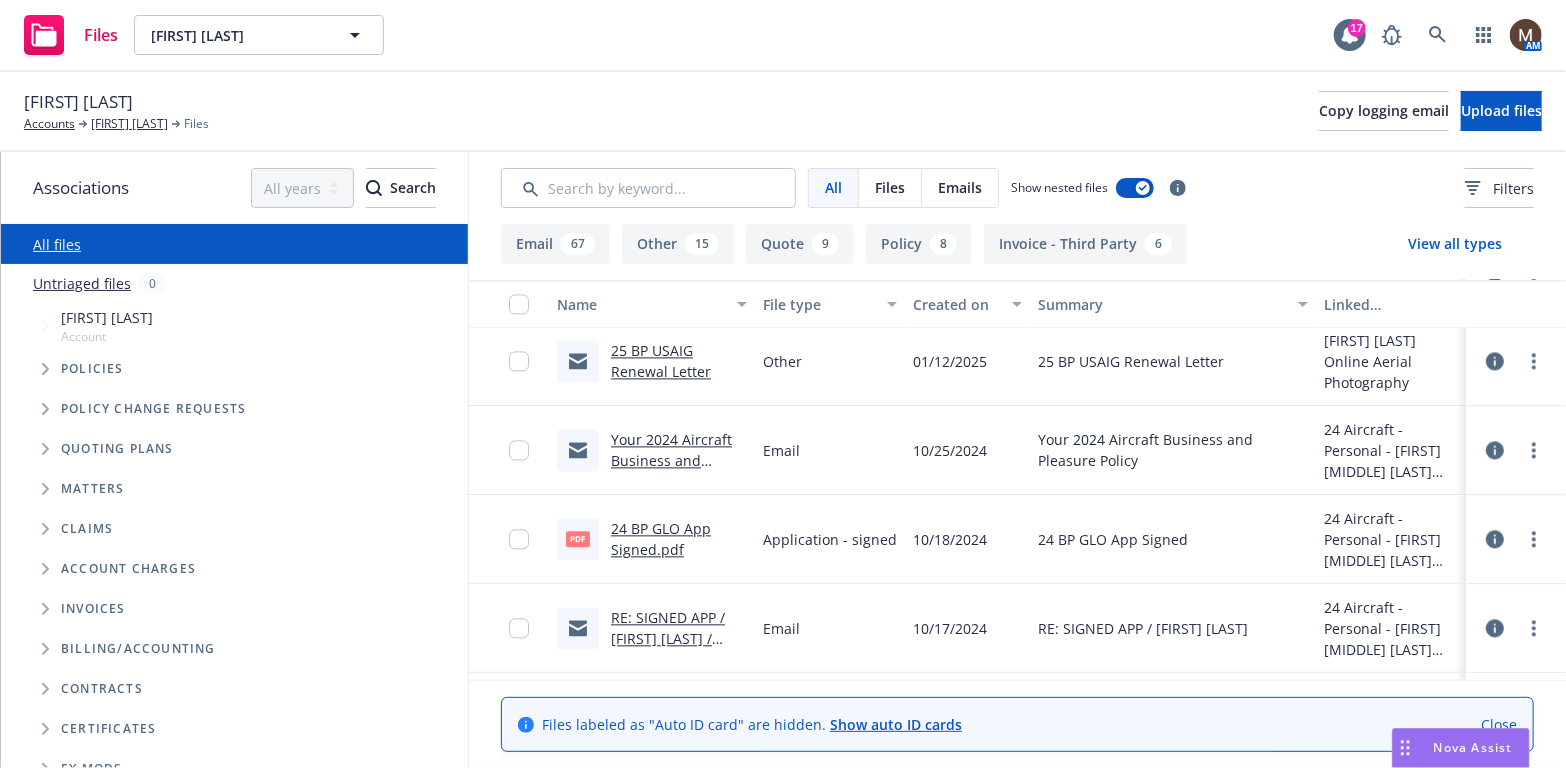 click on "24 BP GLO App Signed.pdf" at bounding box center [661, 539] 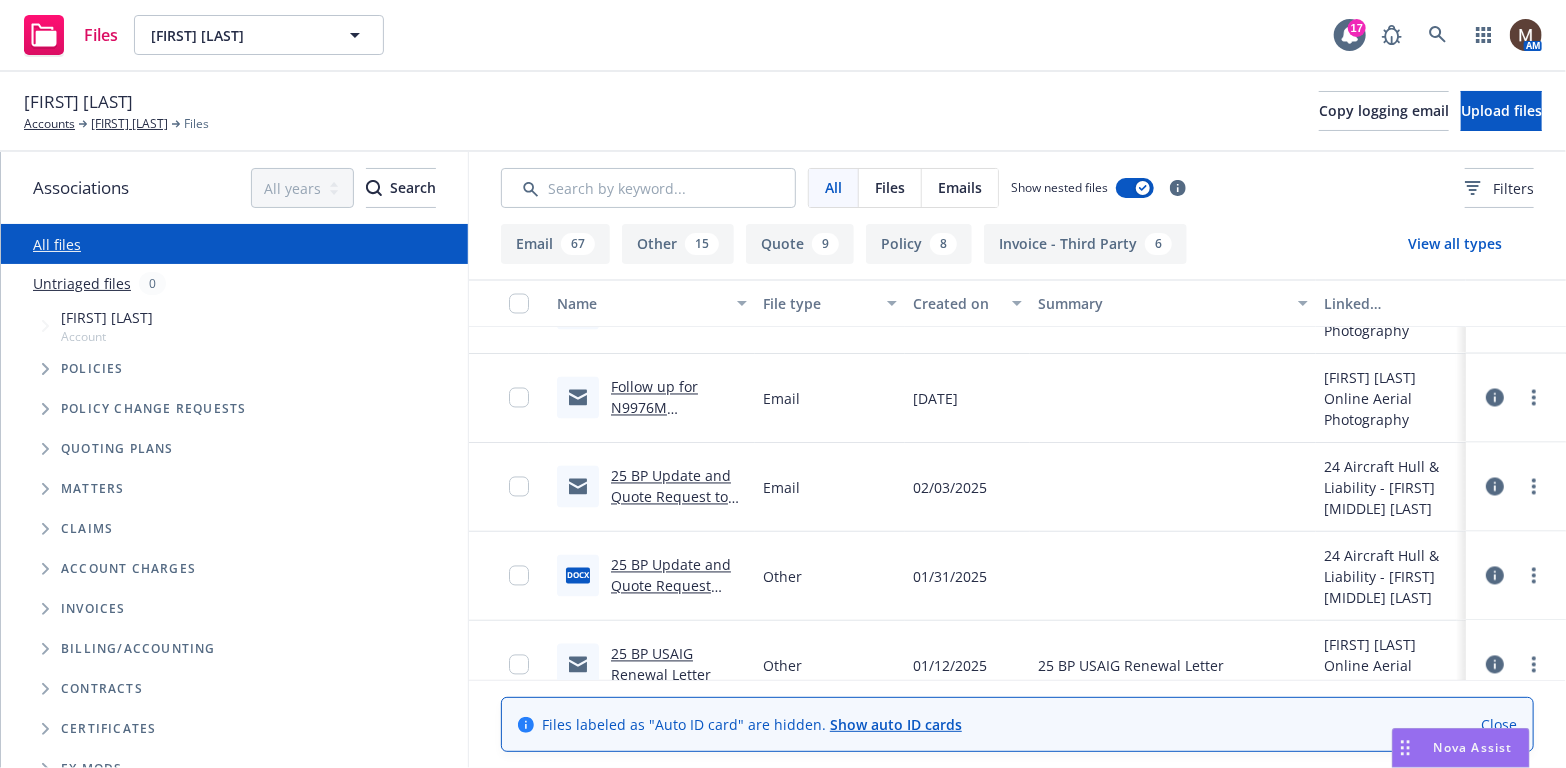 scroll, scrollTop: 1700, scrollLeft: 0, axis: vertical 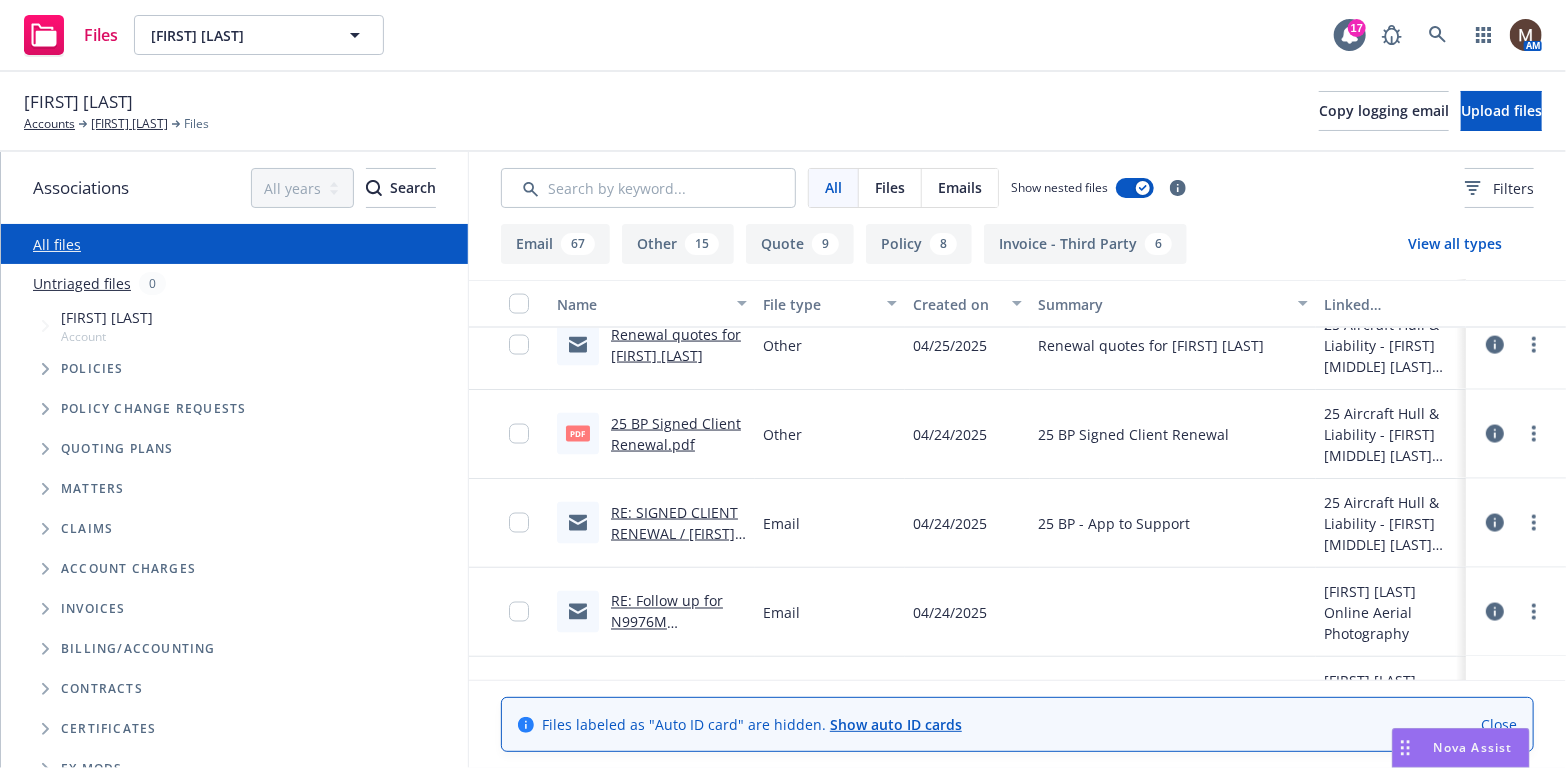 click on "25 BP Signed Client Renewal.pdf" at bounding box center [676, 434] 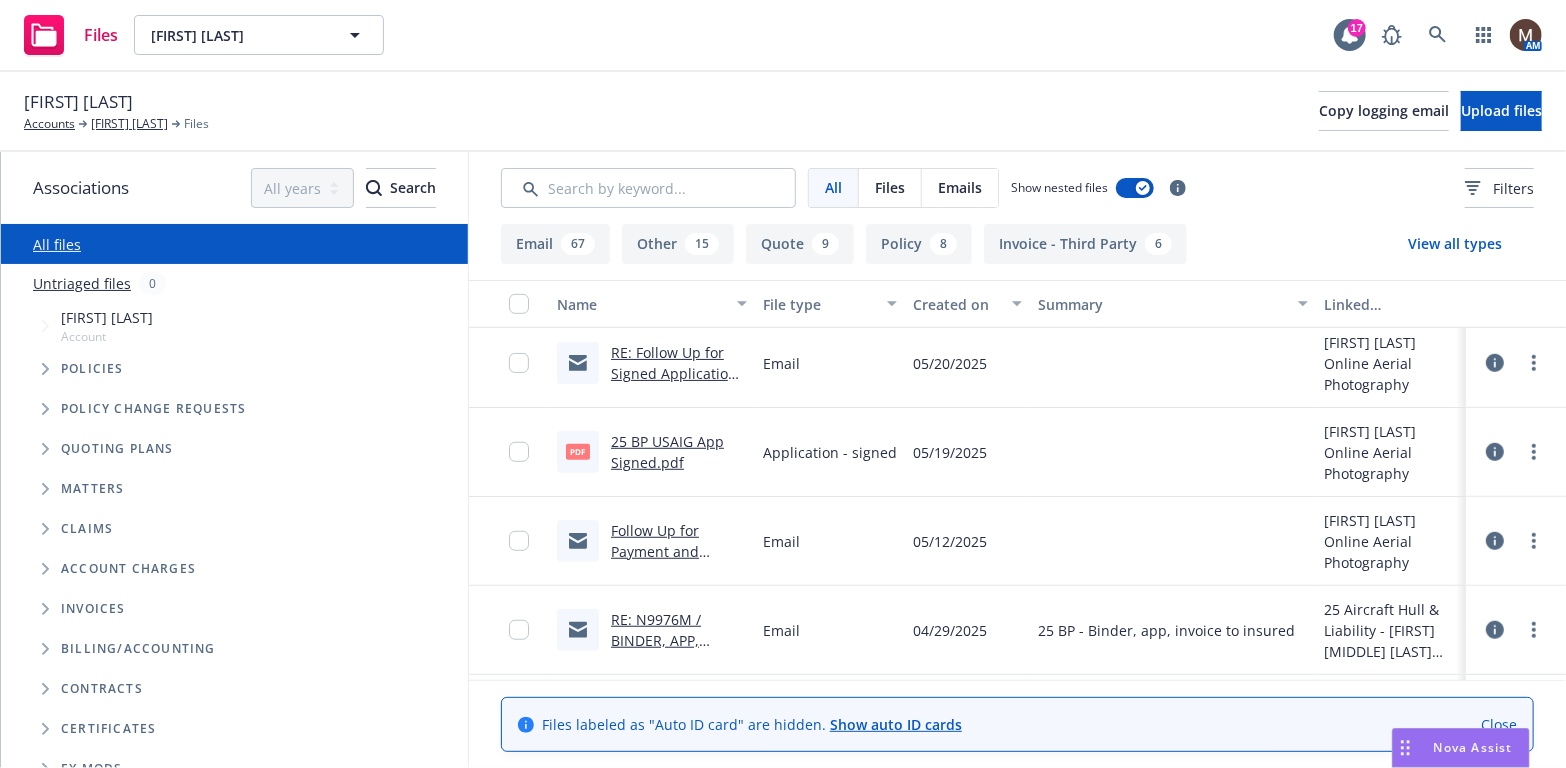 scroll, scrollTop: 700, scrollLeft: 0, axis: vertical 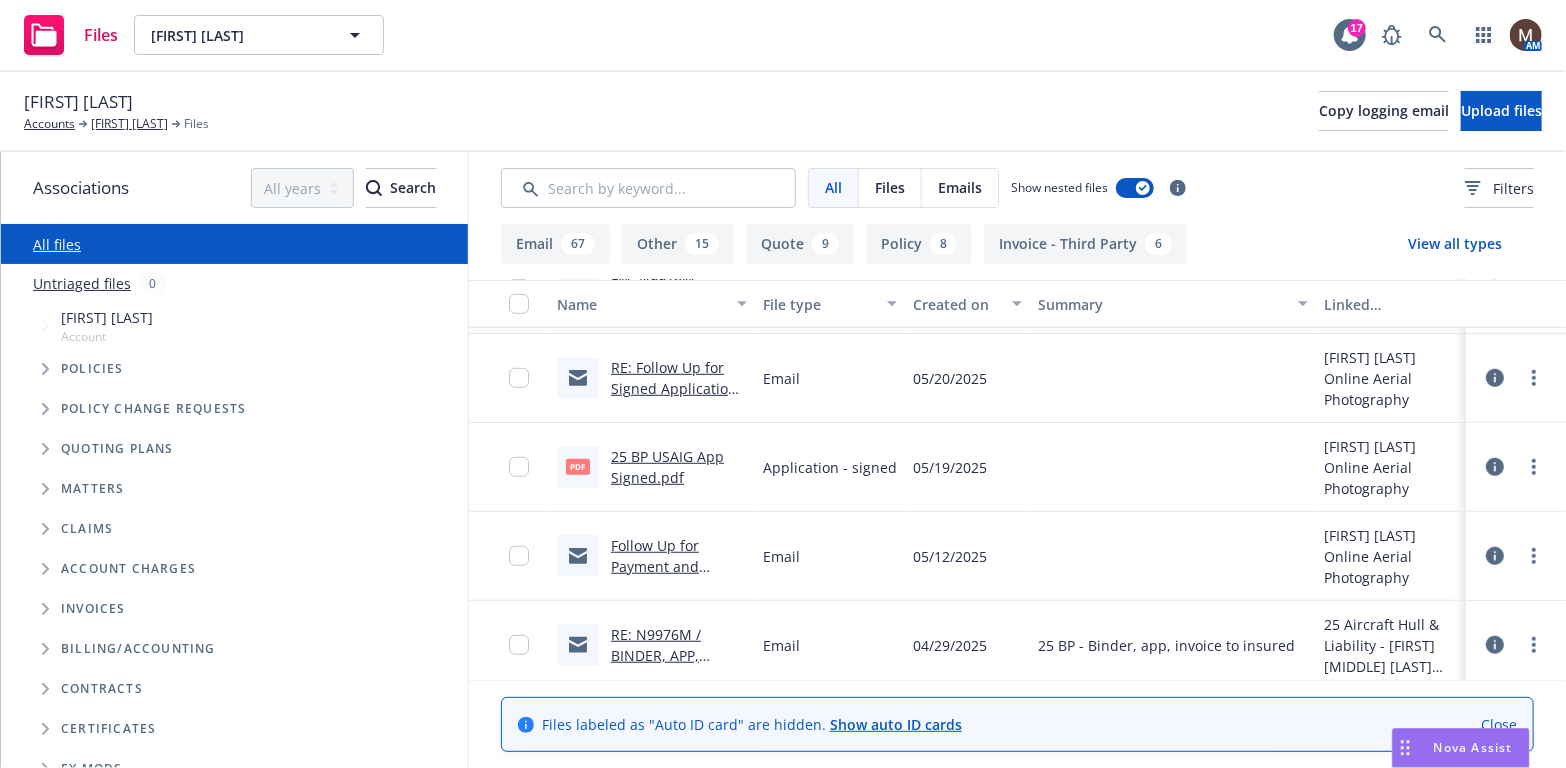 click on "25 BP USAIG App Signed.pdf" at bounding box center [667, 467] 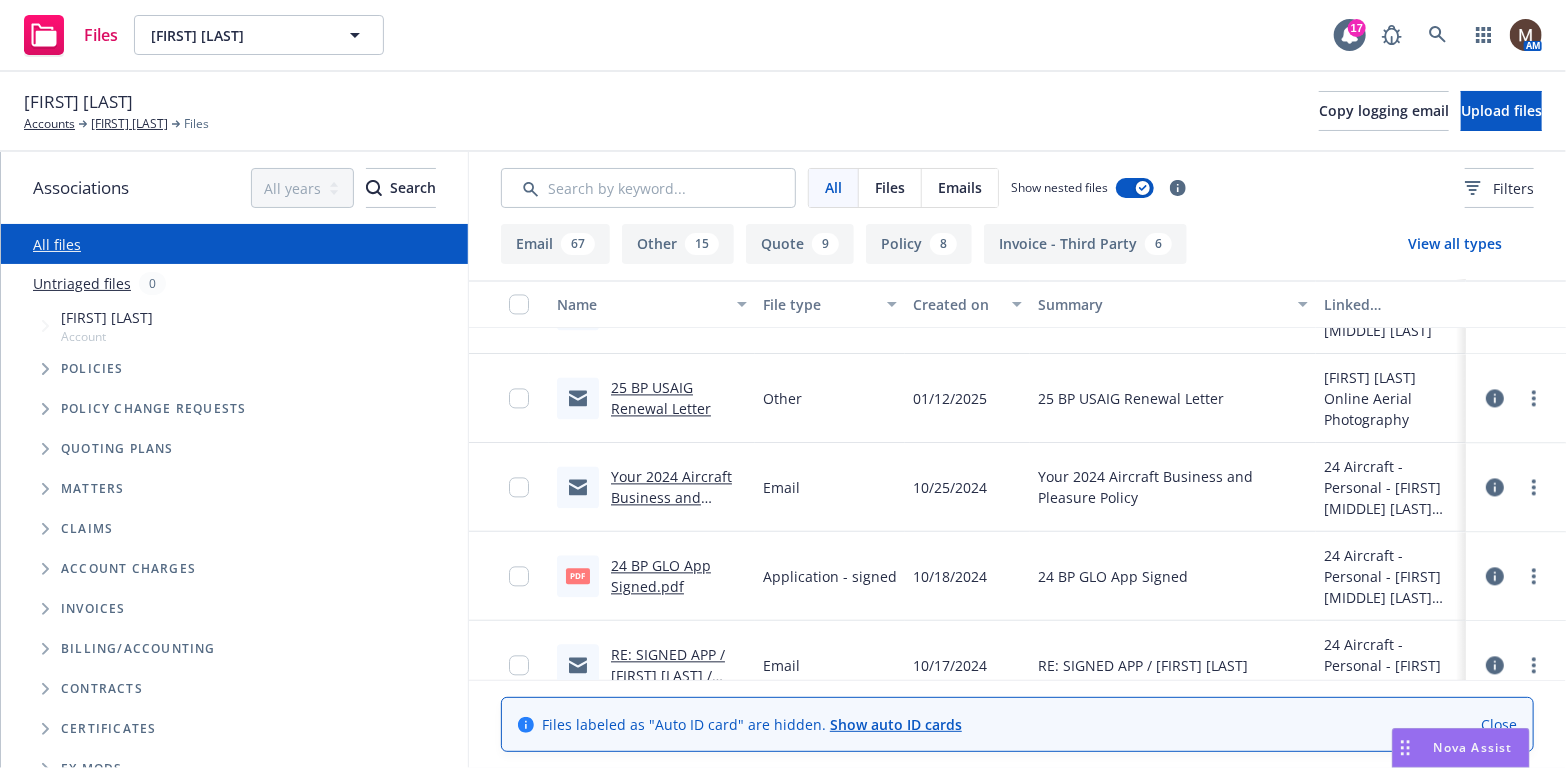 scroll, scrollTop: 2300, scrollLeft: 0, axis: vertical 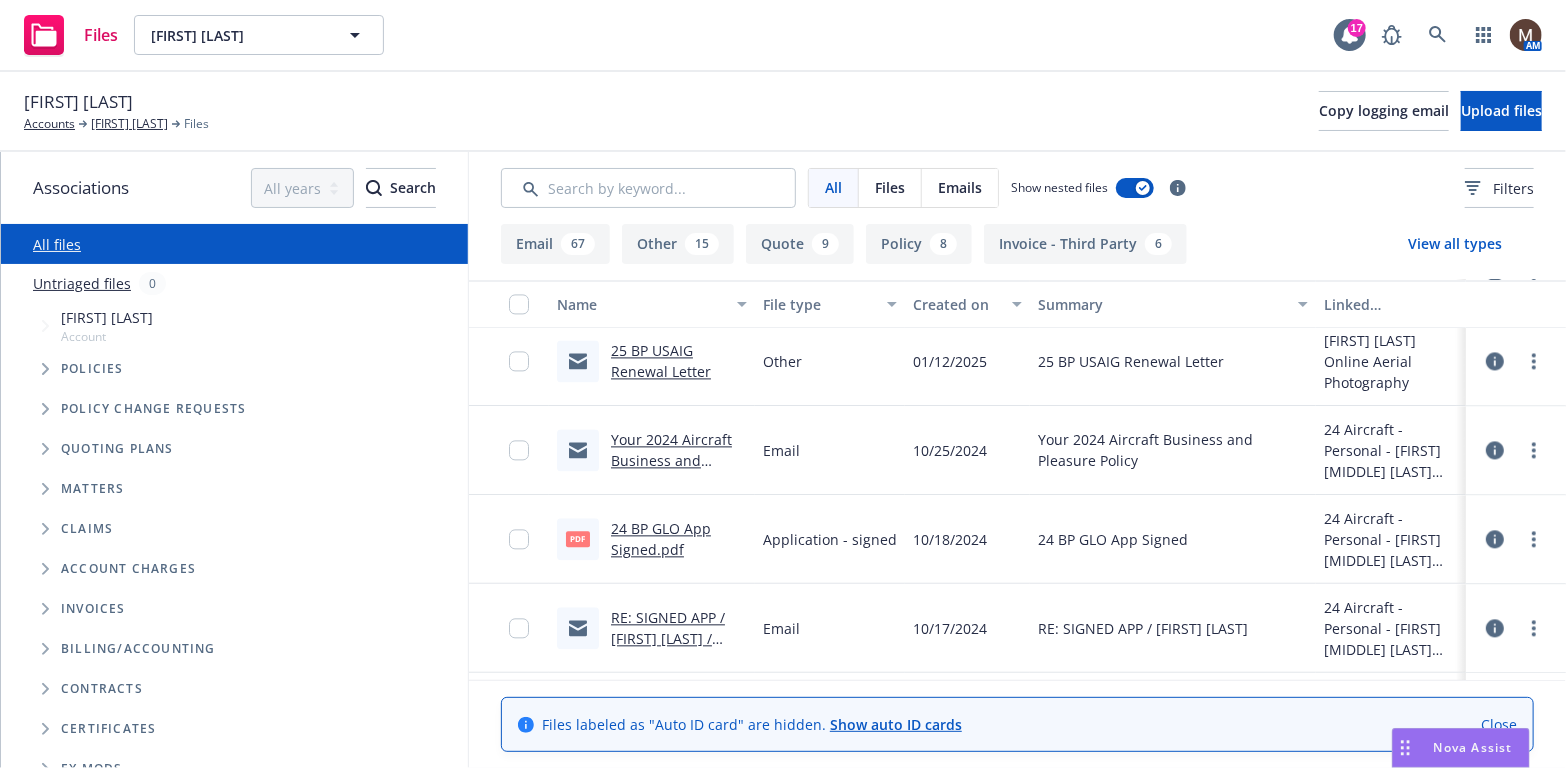 click on "24 BP GLO App Signed.pdf" at bounding box center (661, 539) 